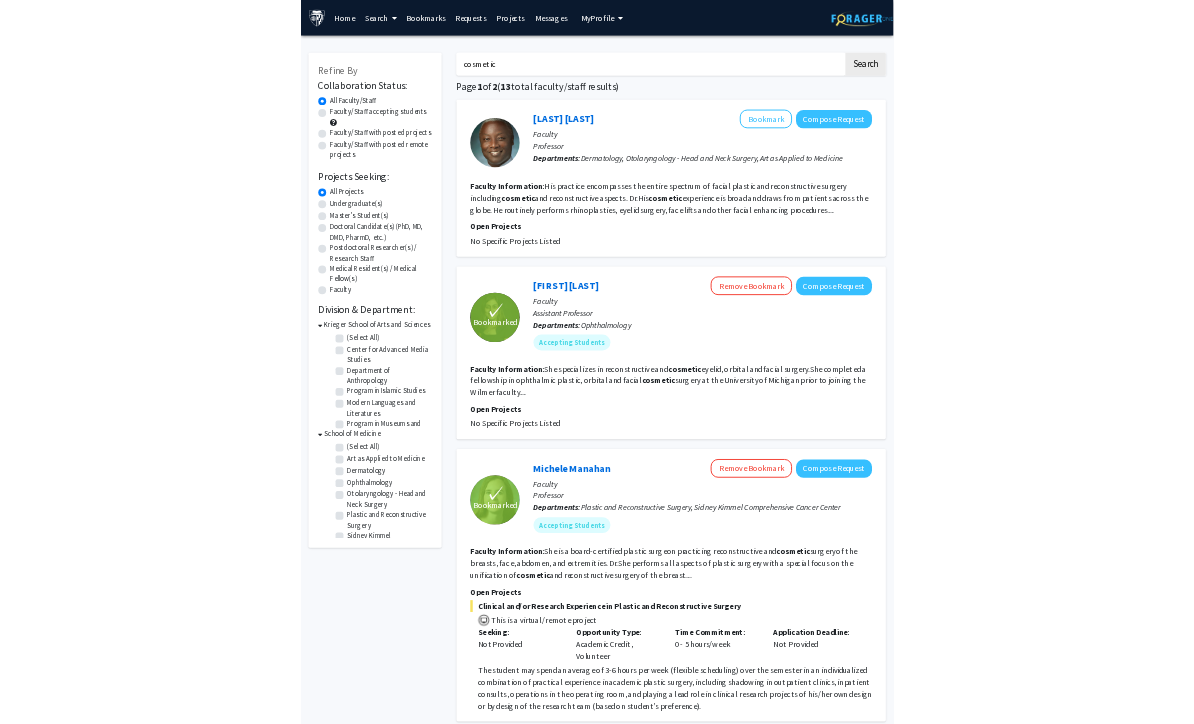 scroll, scrollTop: 212, scrollLeft: 0, axis: vertical 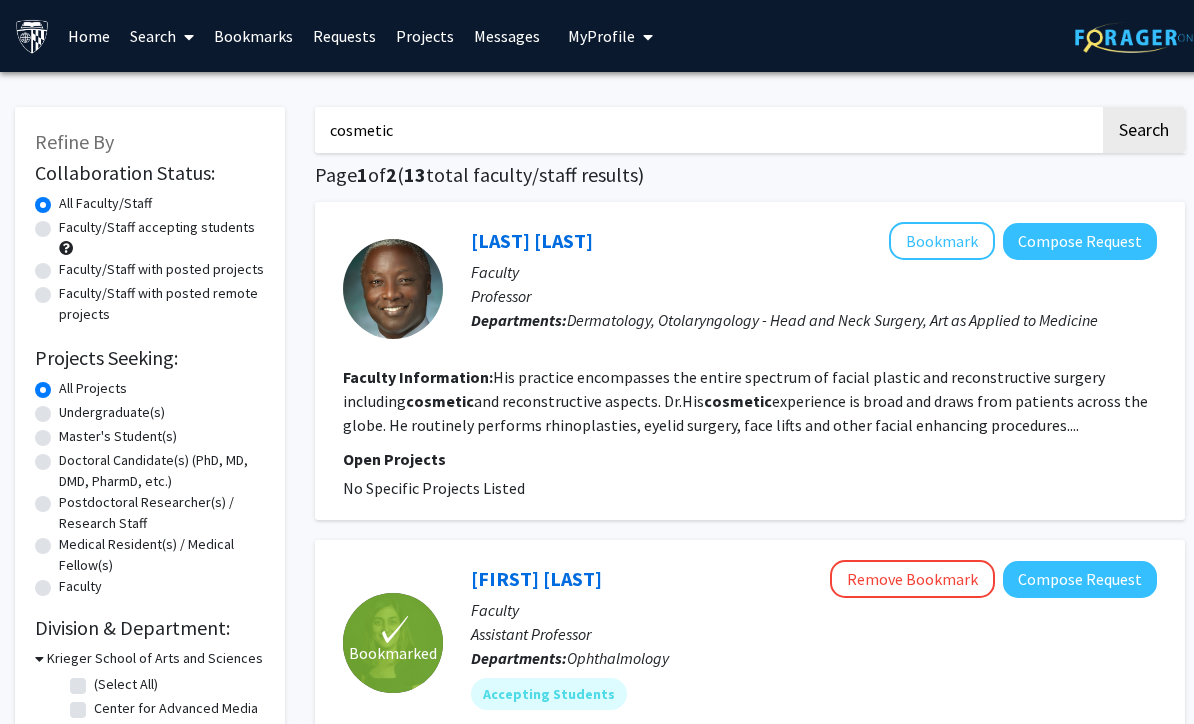 click on "cosmetic" at bounding box center (707, 130) 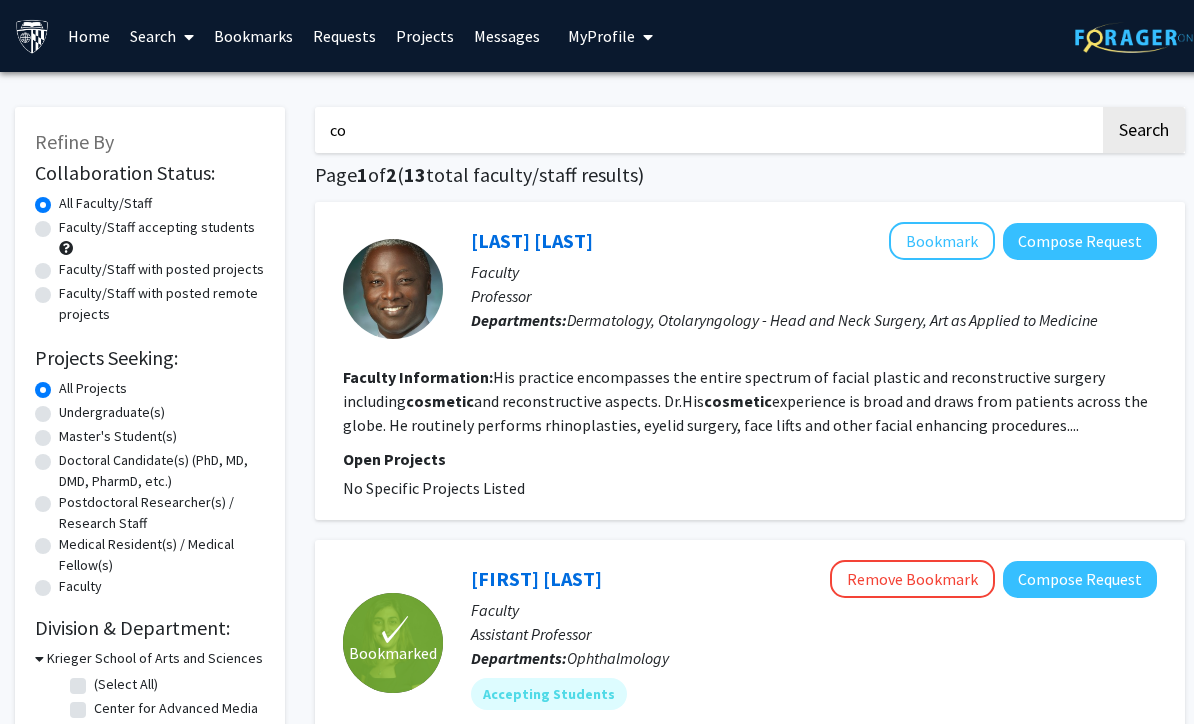 type on "c" 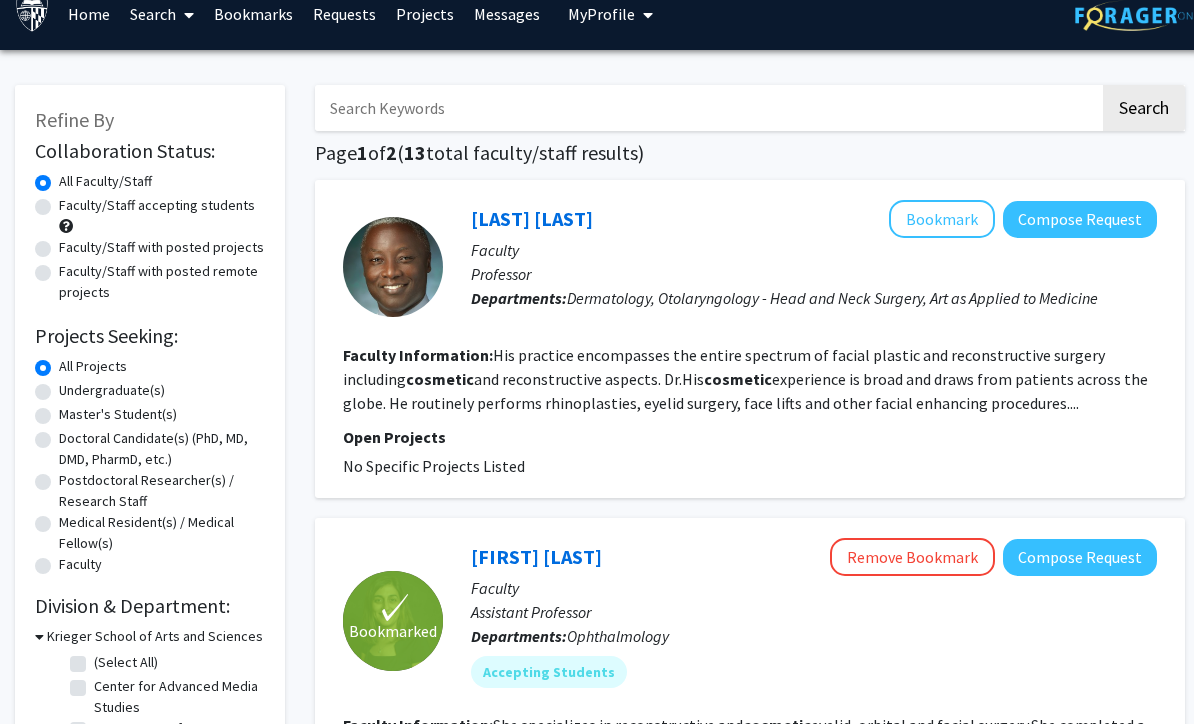 scroll, scrollTop: 22, scrollLeft: 0, axis: vertical 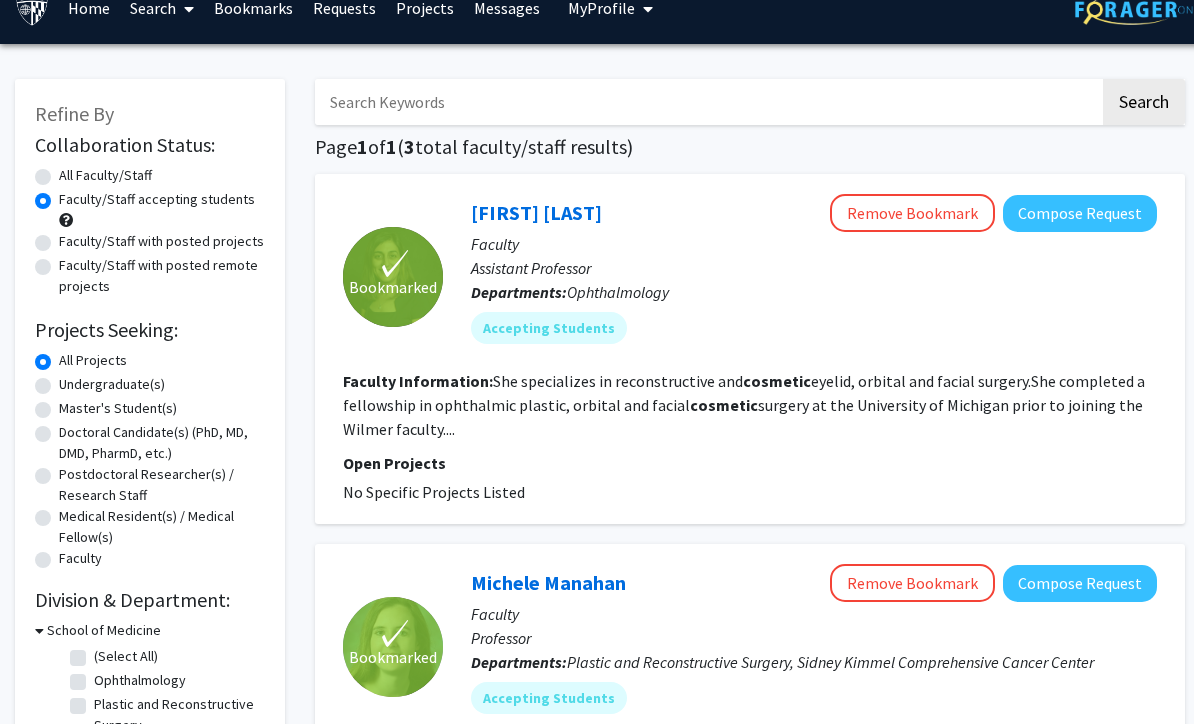 click on "All Projects" 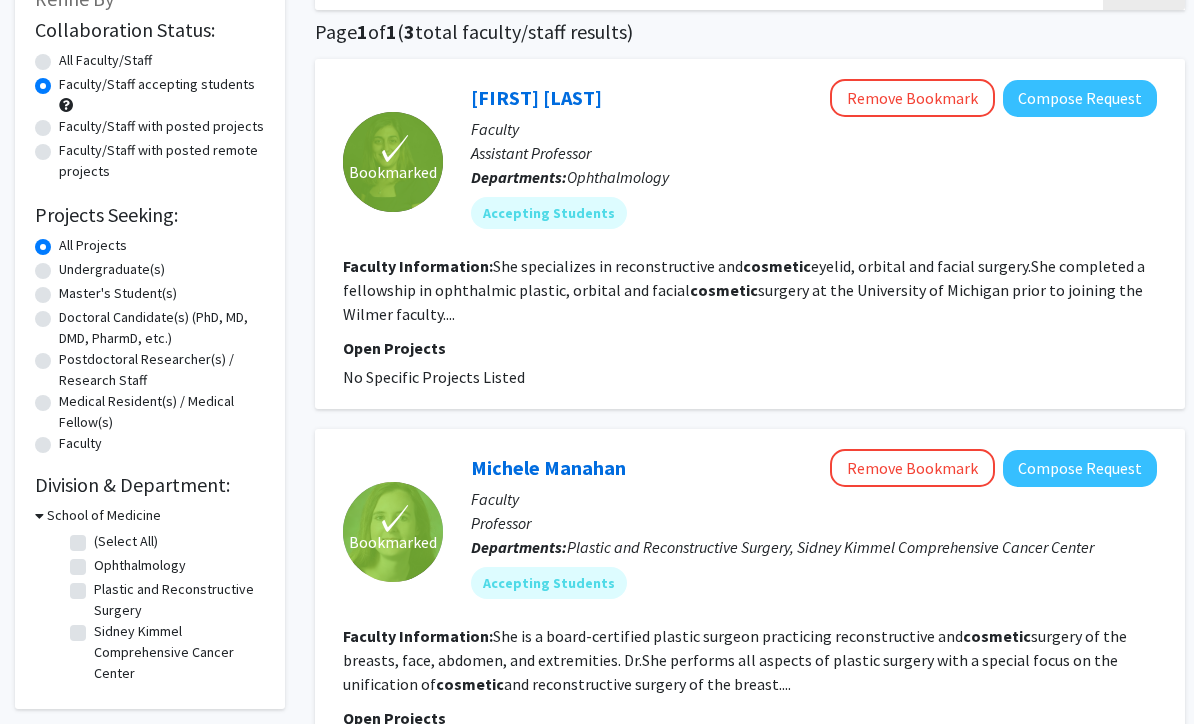 click on "School of Medicine" at bounding box center [104, 516] 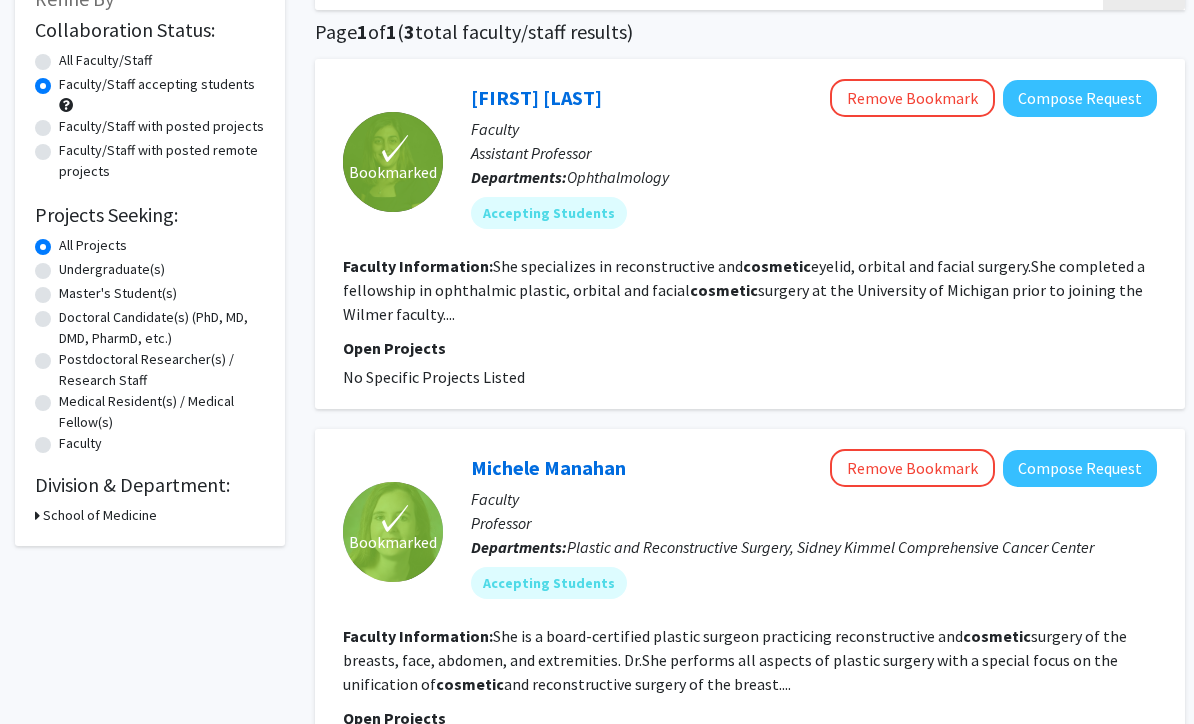 scroll, scrollTop: 143, scrollLeft: 0, axis: vertical 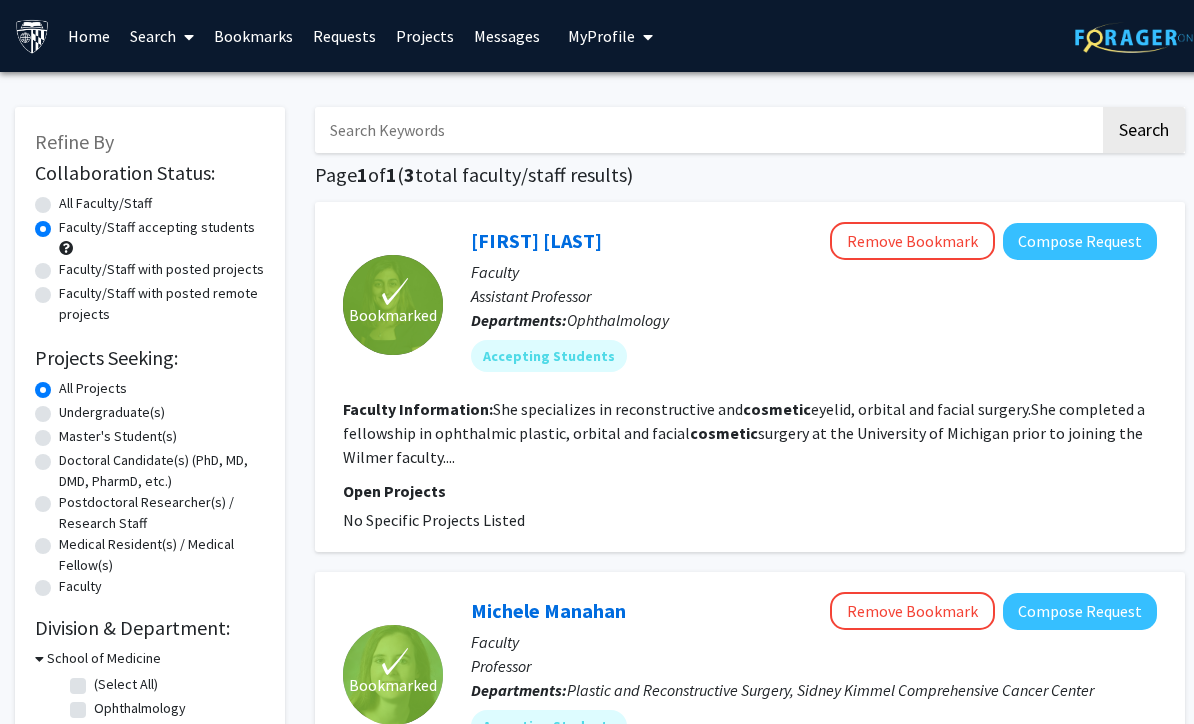 click on "Collaboration Status: Collaboration Status  All Faculty/Staff    Collaboration Status  Faculty/Staff accepting students    Collaboration Status  Faculty/Staff with posted projects    Collaboration Status  Faculty/Staff with posted remote projects    Projects Seeking: Projects Seeking Level  All Projects    Projects Seeking Level  Undergraduate(s)    Projects Seeking Level  Master's Student(s)    Projects Seeking Level  Doctoral Candidate(s) (PhD, MD, DMD, PharmD, etc.)    Projects Seeking Level  Postdoctoral Researcher(s) / Research Staff    Projects Seeking Level  Medical Resident(s) / Medical Fellow(s)    Projects Seeking Level  Faculty" 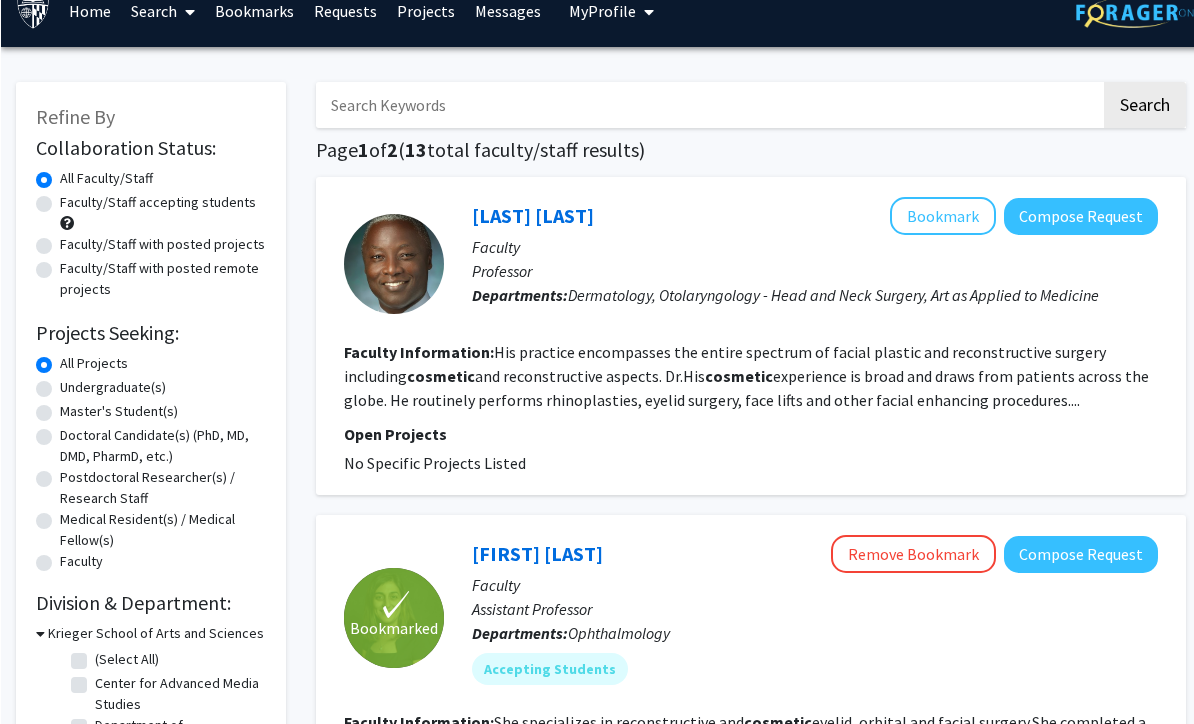 scroll, scrollTop: 25, scrollLeft: 0, axis: vertical 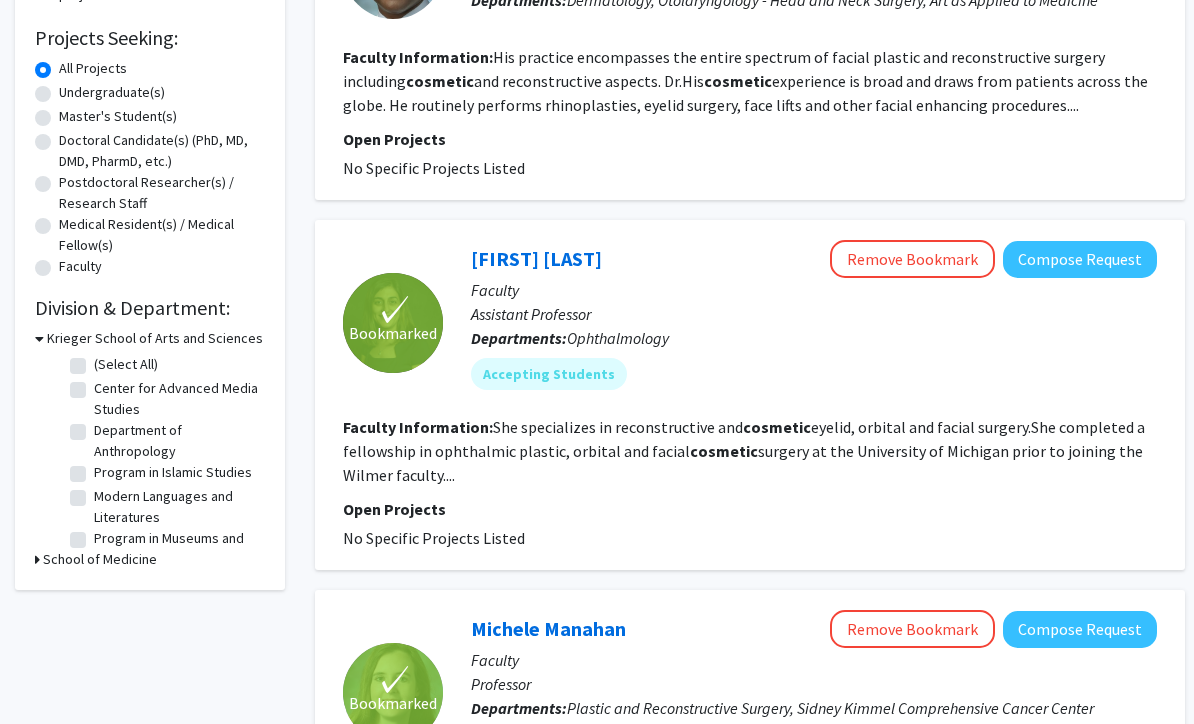 click on "Krieger School of Arts and Sciences" at bounding box center (155, 339) 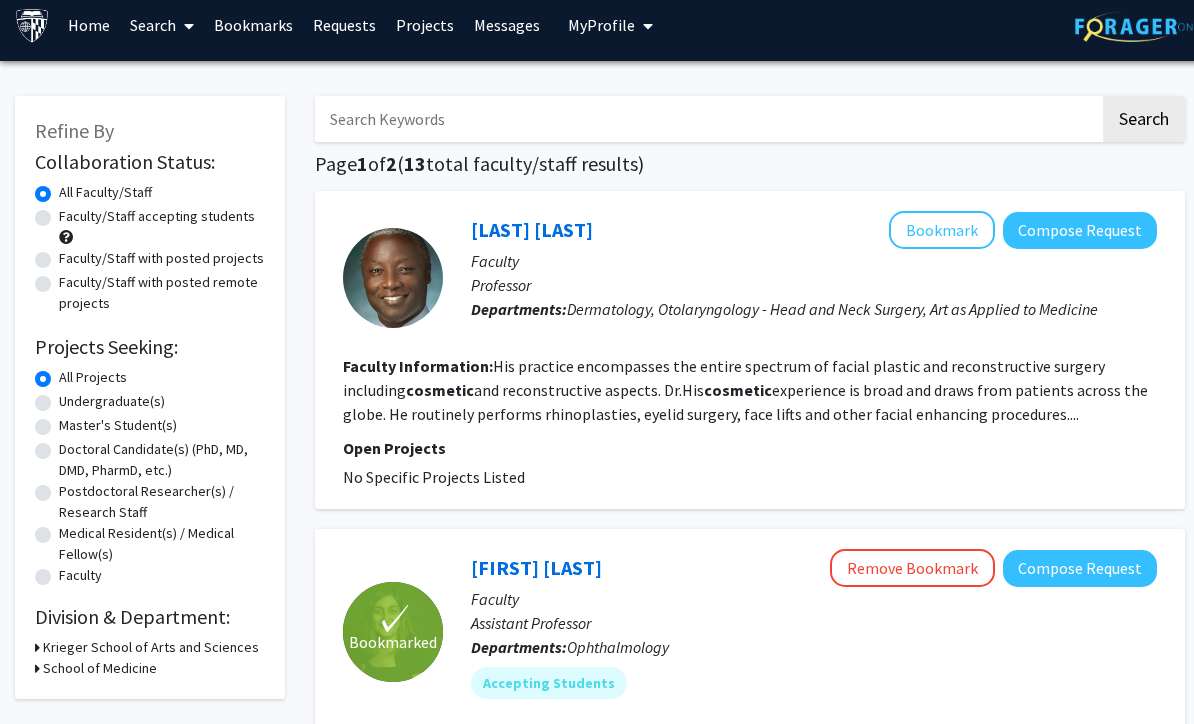 scroll, scrollTop: 13, scrollLeft: 0, axis: vertical 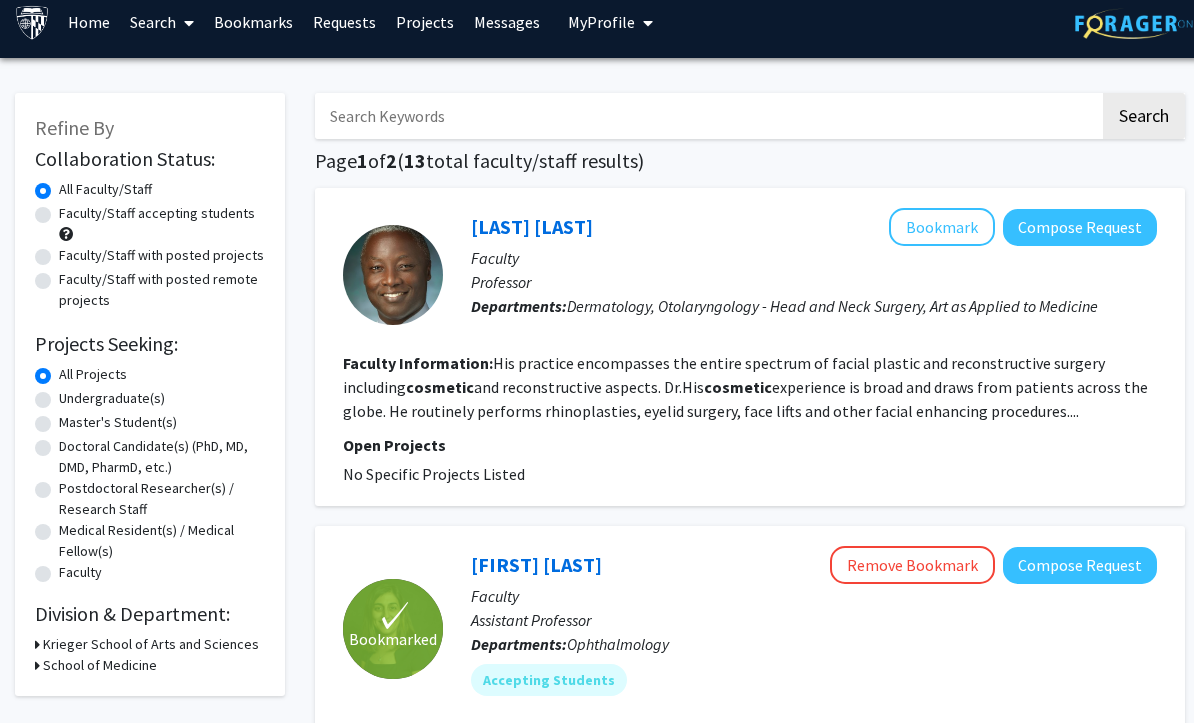 click at bounding box center [707, 117] 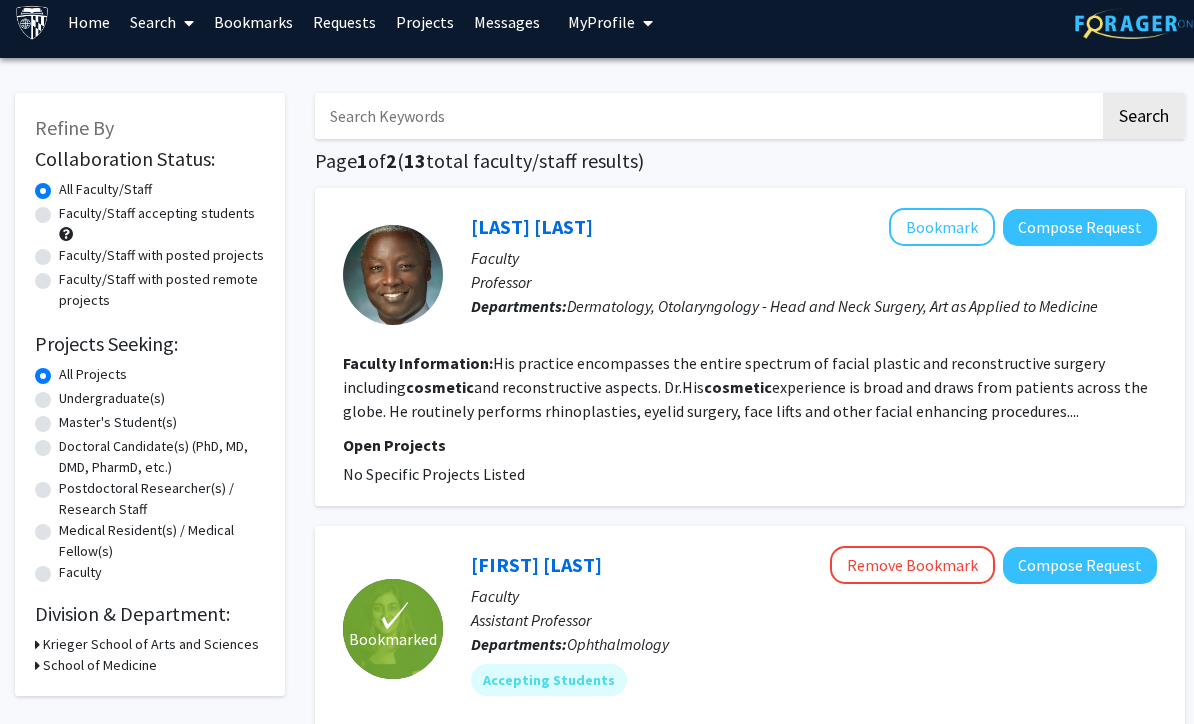 click on "Search" 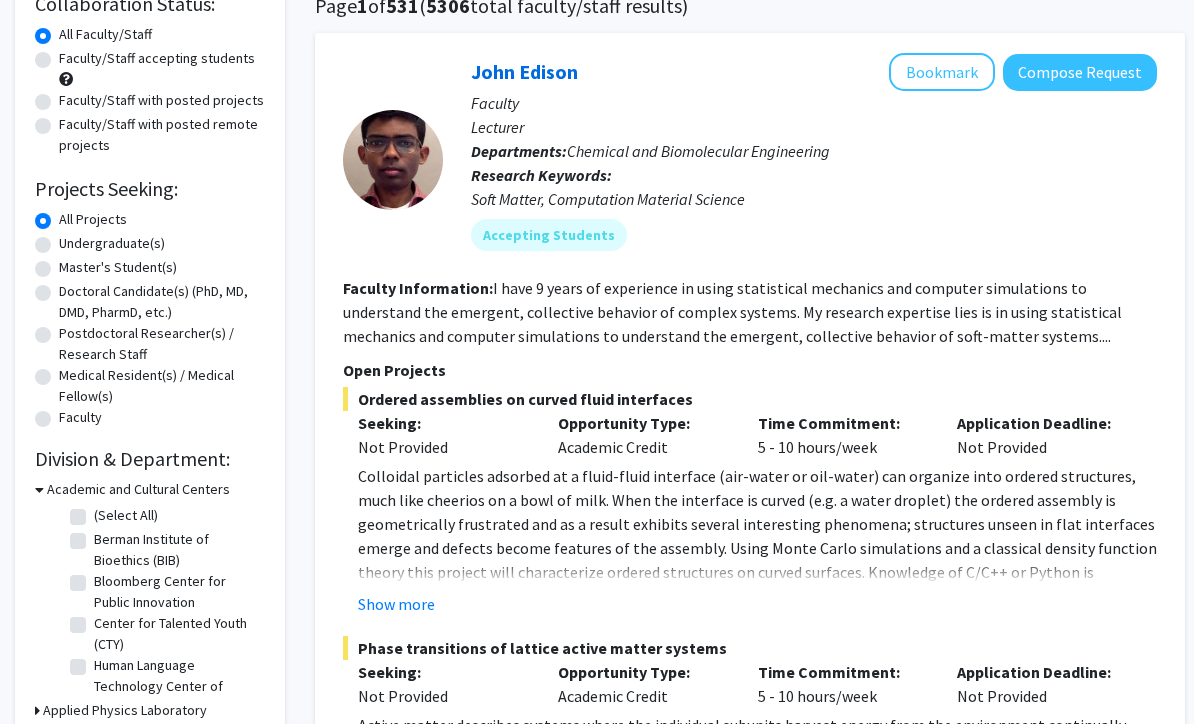 scroll, scrollTop: 172, scrollLeft: 0, axis: vertical 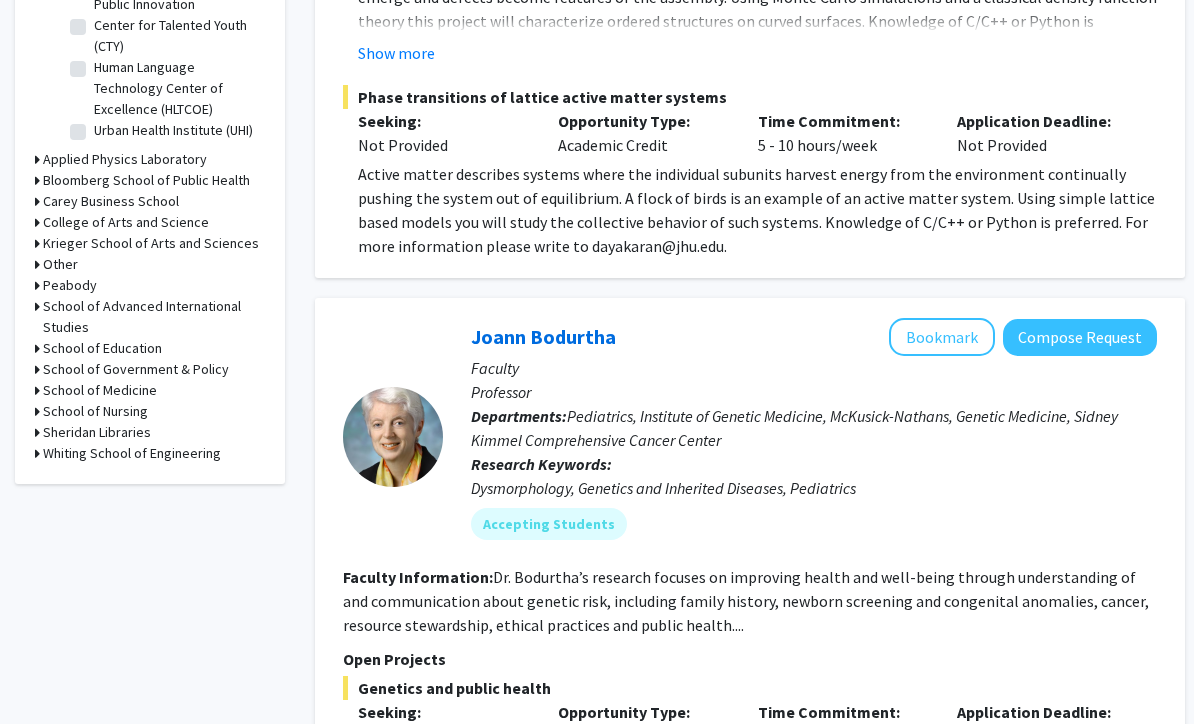 click on "Whiting School of Engineering" at bounding box center [132, 453] 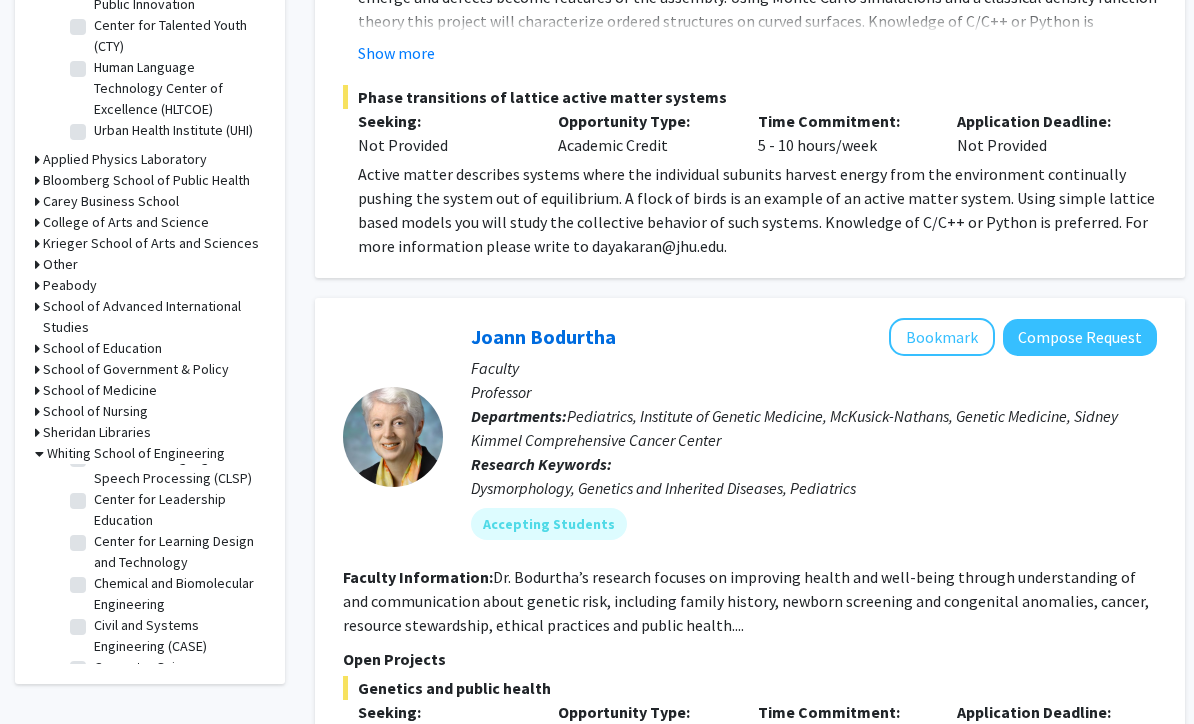 click on "Chemical and Biomolecular Engineering" 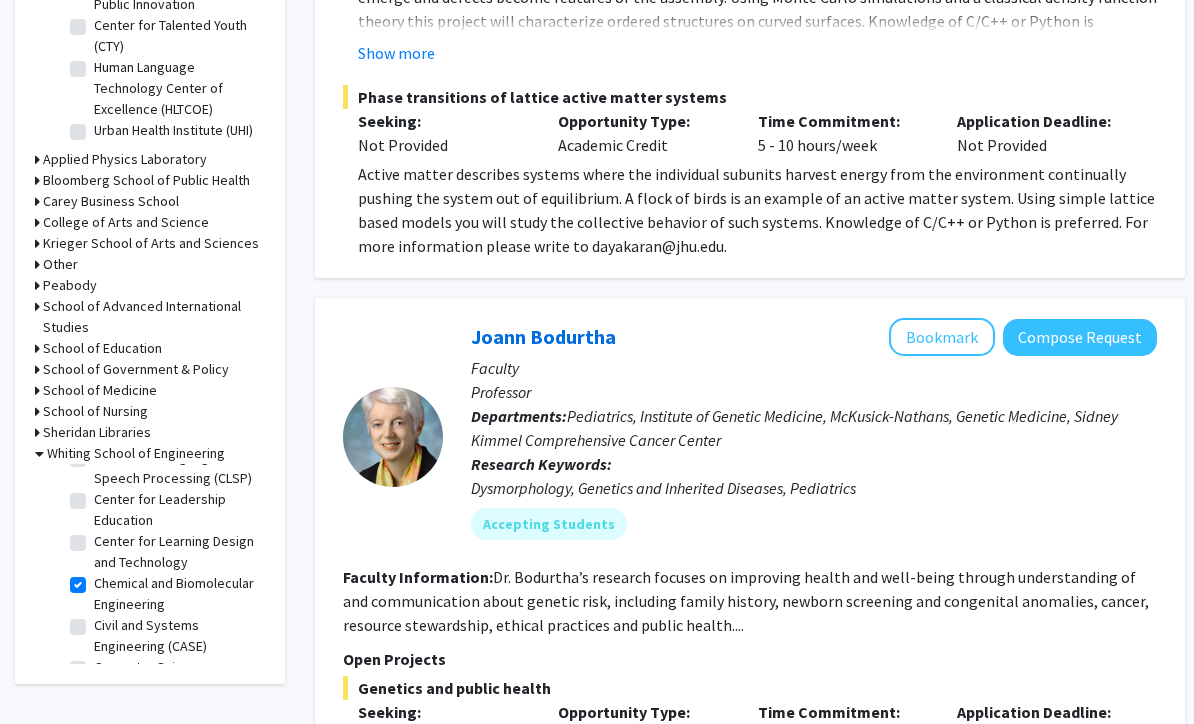 checkbox on "true" 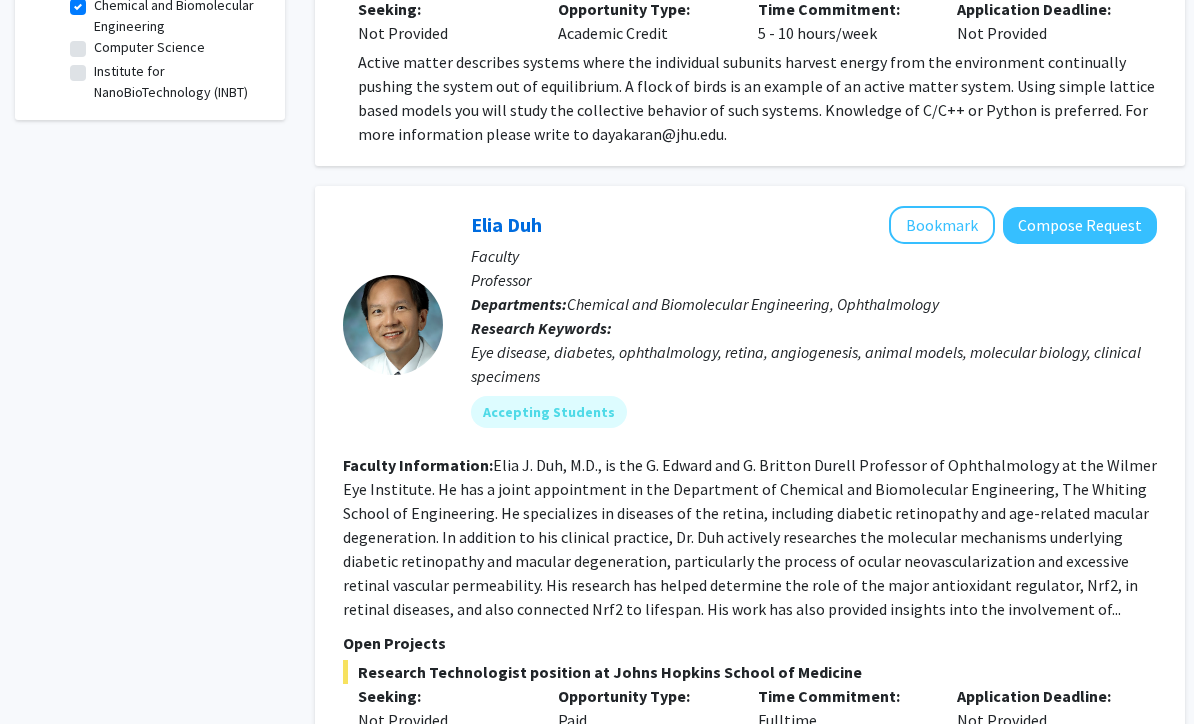 scroll, scrollTop: 832, scrollLeft: 0, axis: vertical 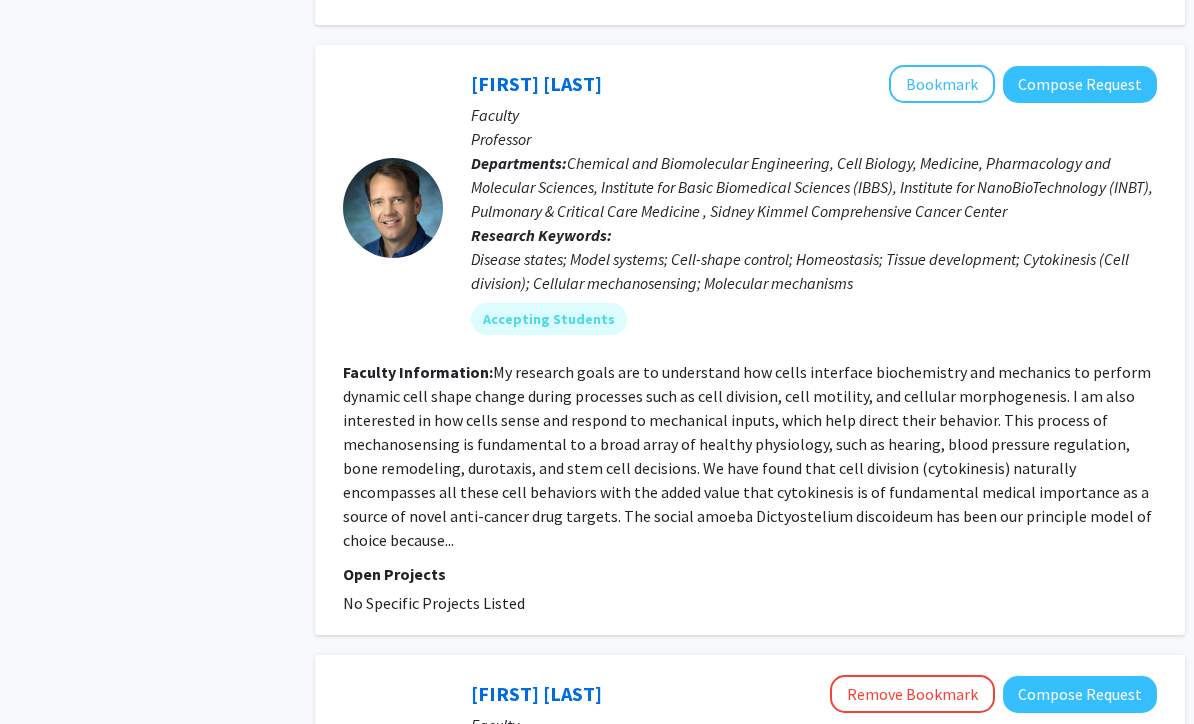 click on "Bookmark" 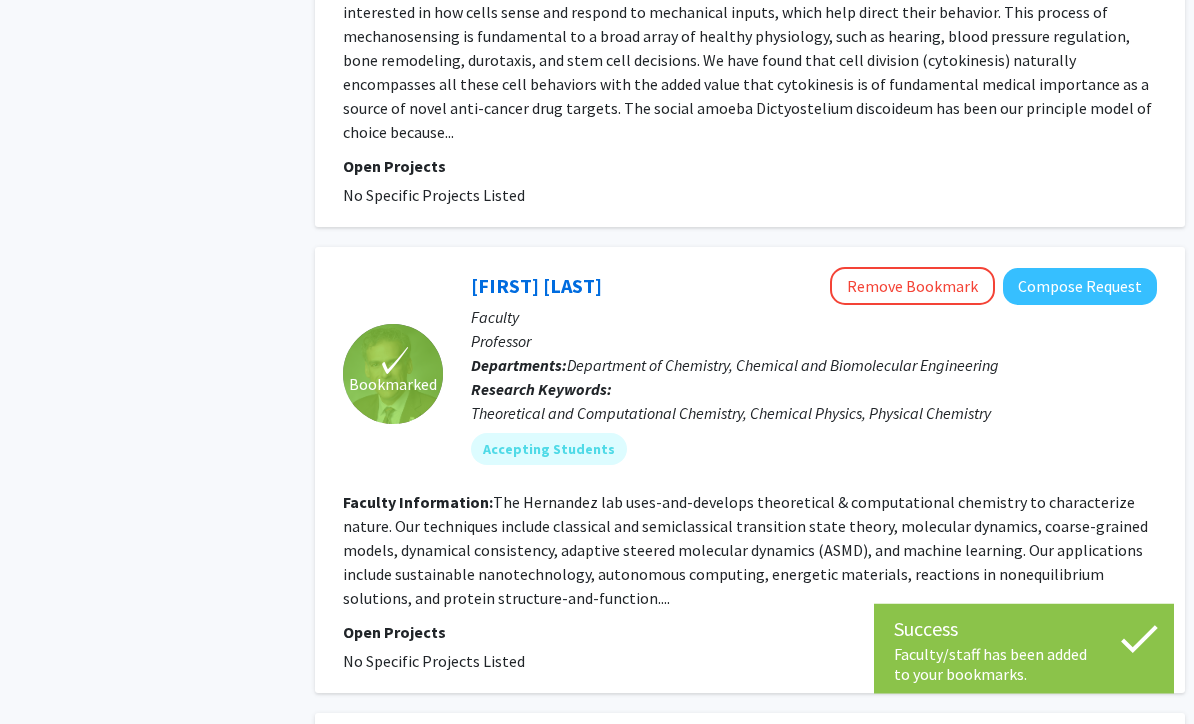 scroll, scrollTop: 2155, scrollLeft: 0, axis: vertical 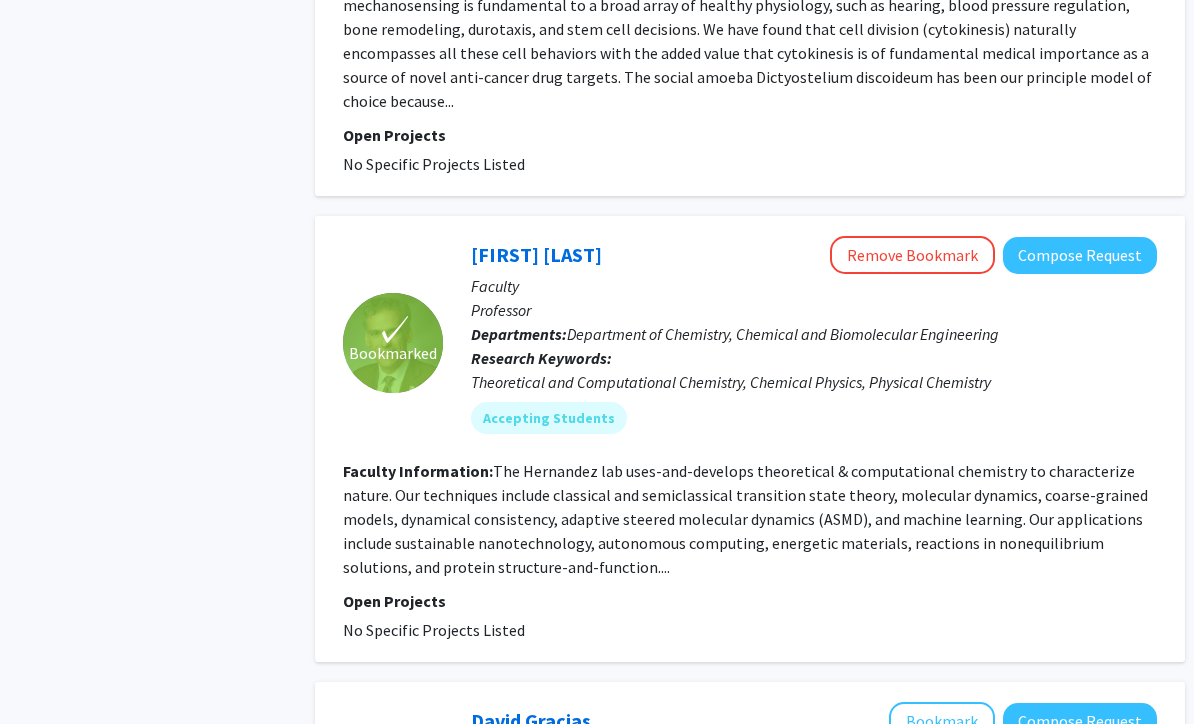 click on "Remove Bookmark" 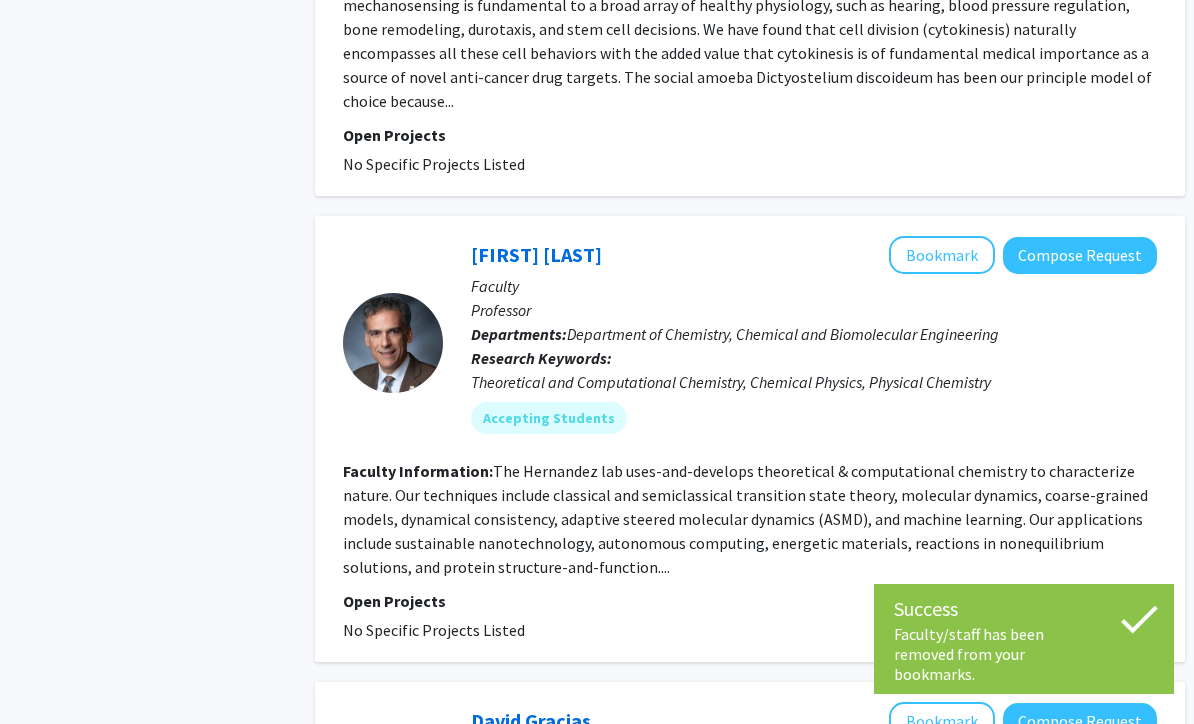 click on "Bookmark" 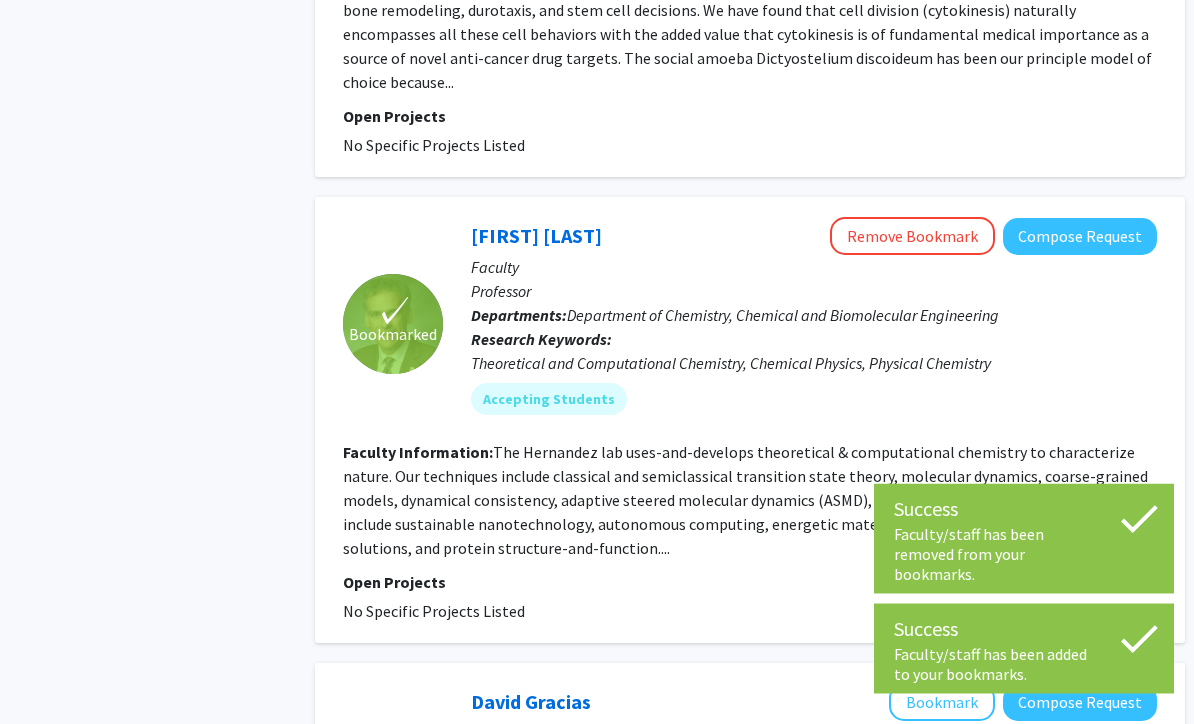 click on "Remove Bookmark" 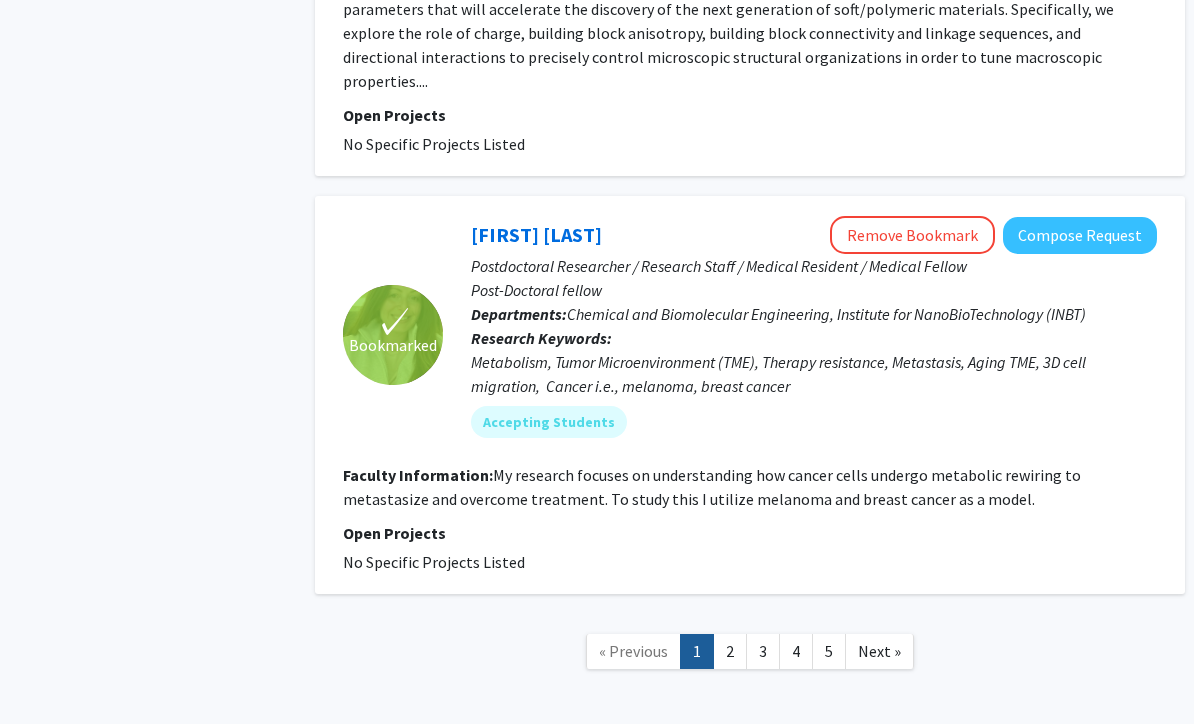 scroll, scrollTop: 5282, scrollLeft: 0, axis: vertical 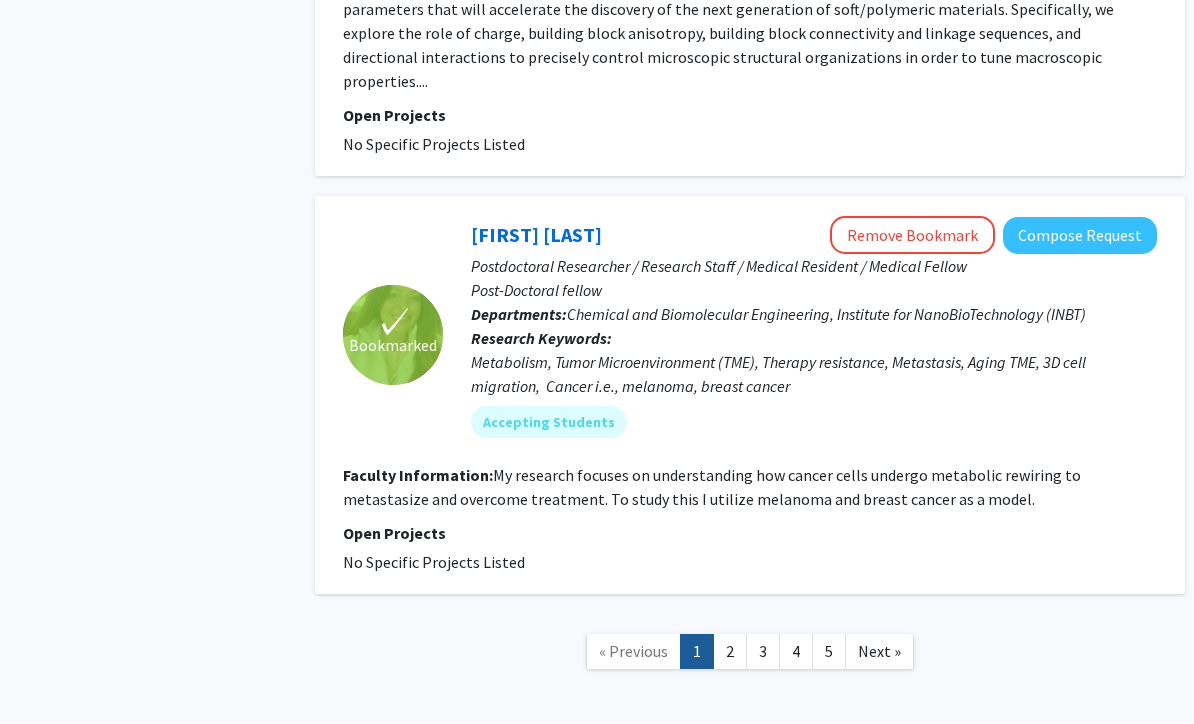 click on "2" 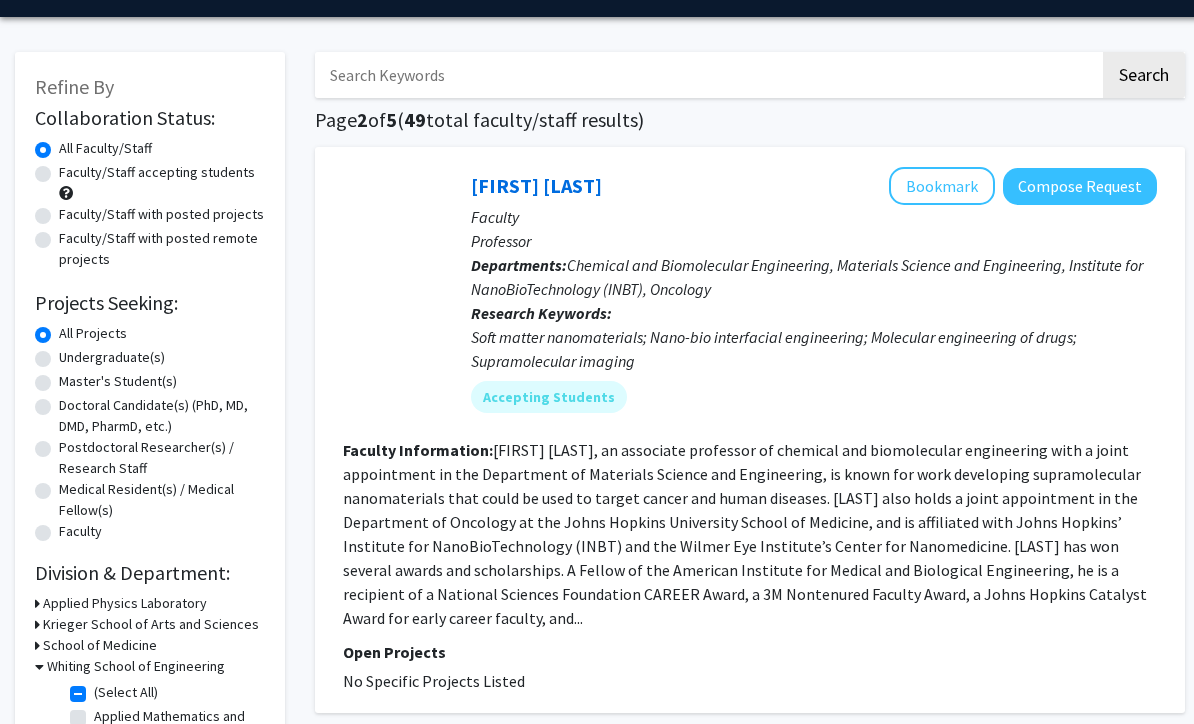 scroll, scrollTop: 58, scrollLeft: 0, axis: vertical 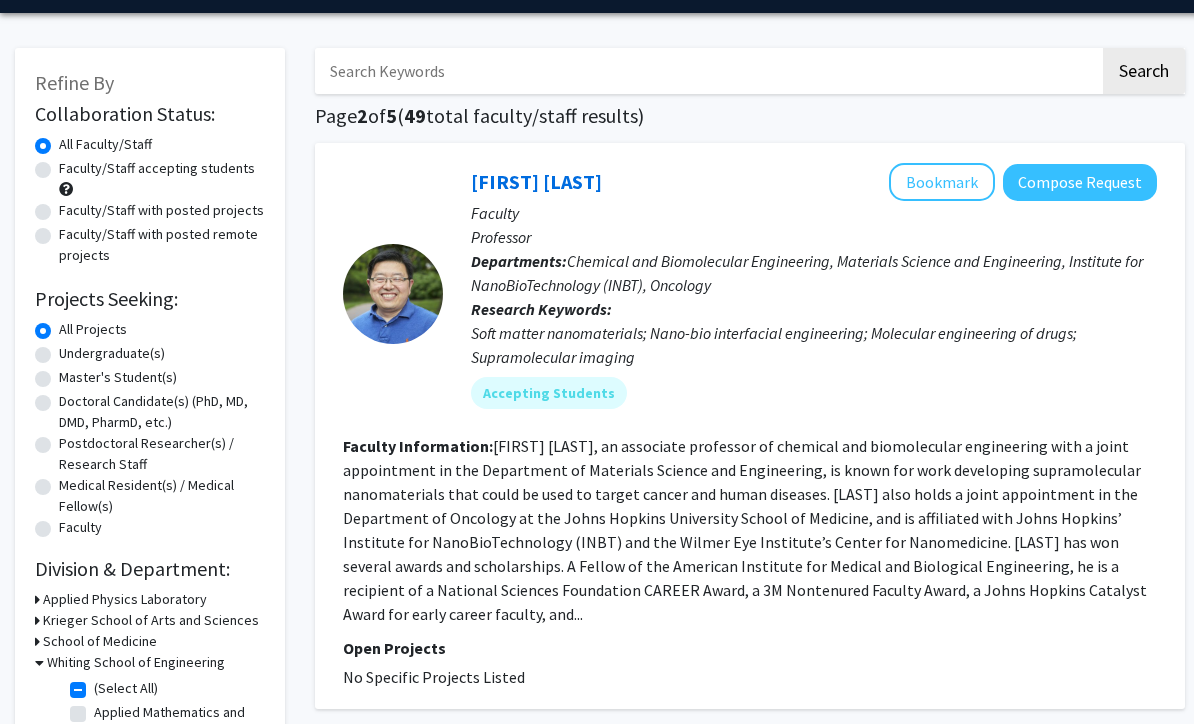 click on "Bookmark" 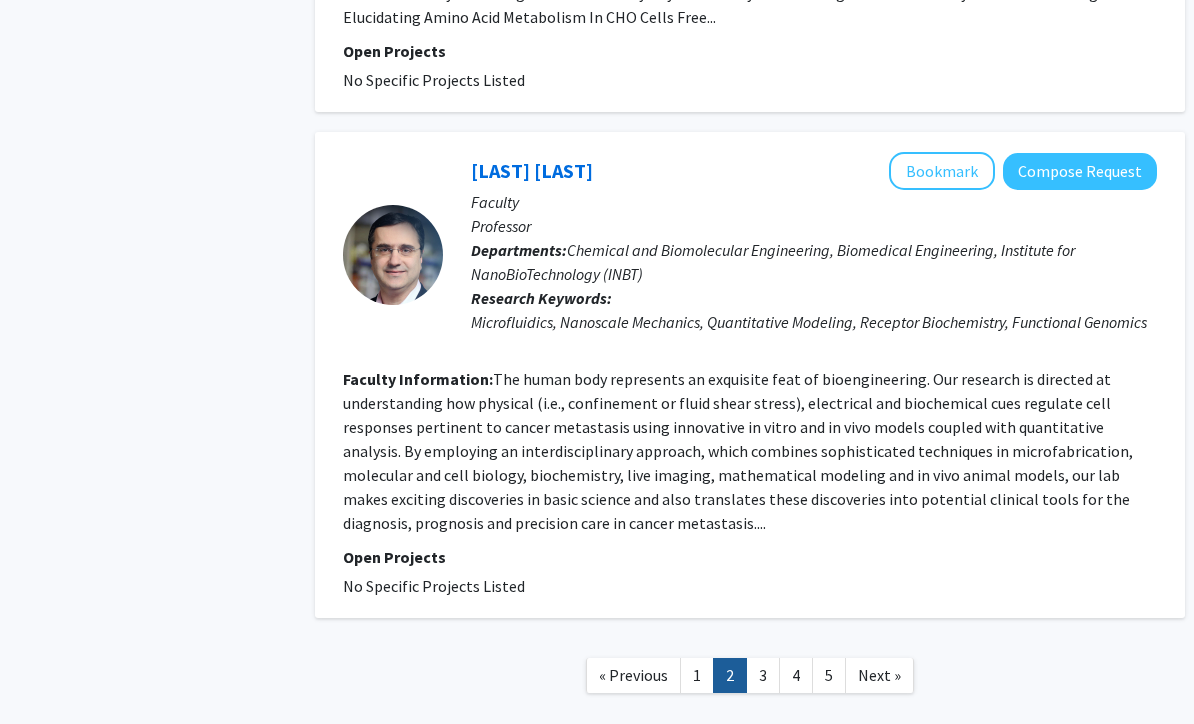 scroll, scrollTop: 4543, scrollLeft: 0, axis: vertical 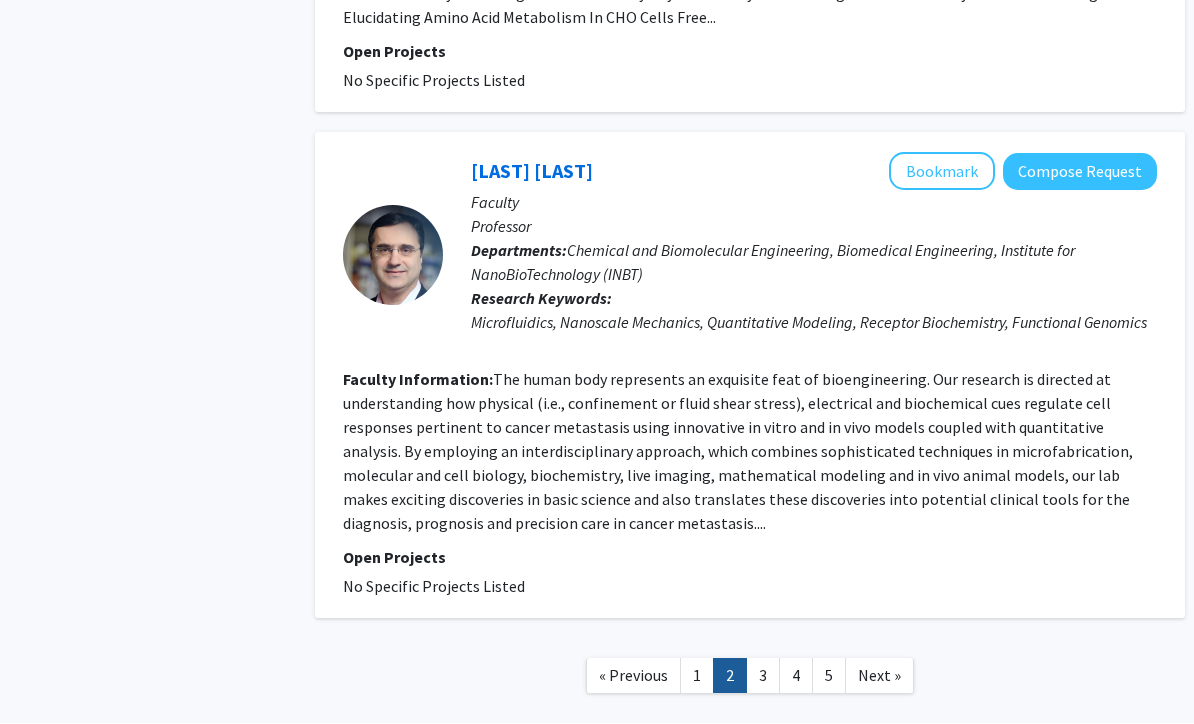 click on "3" 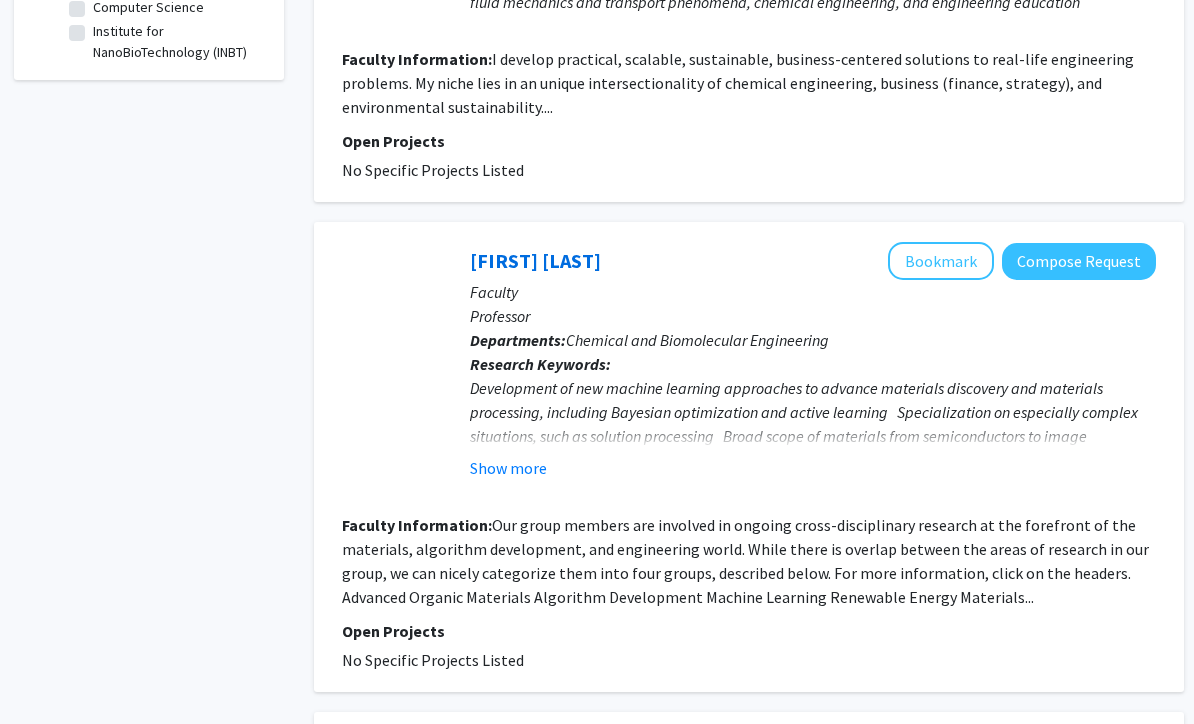 scroll, scrollTop: 875, scrollLeft: 0, axis: vertical 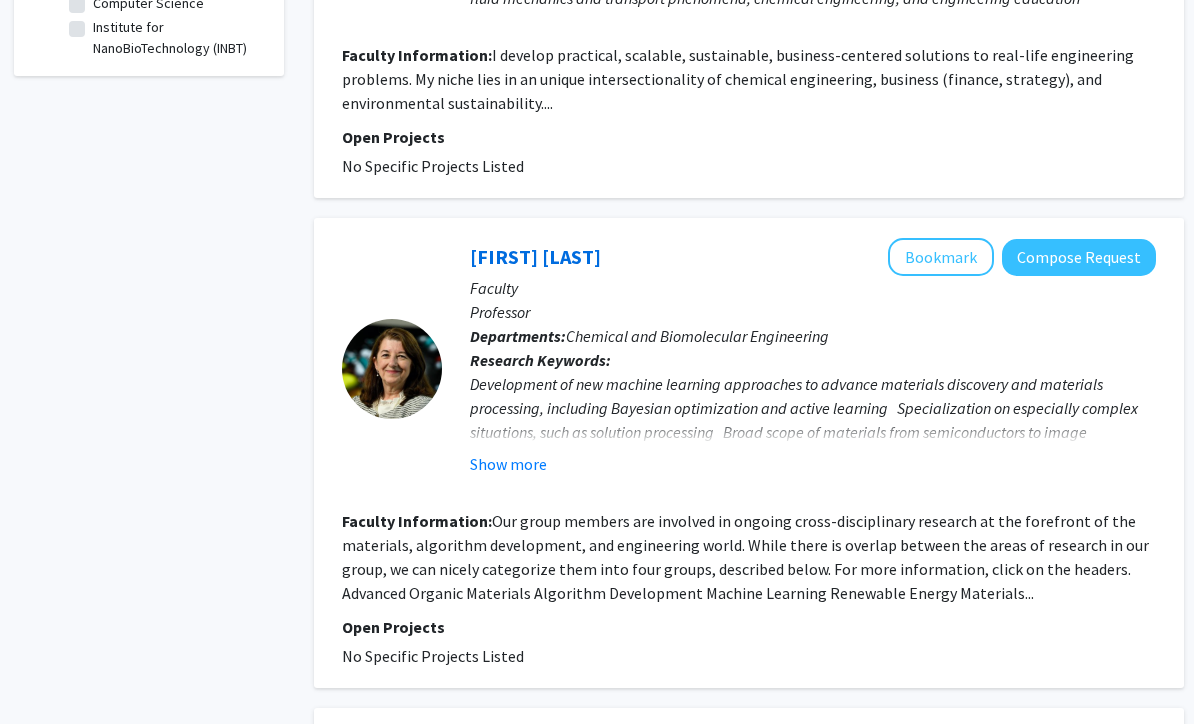 click on "Show more" 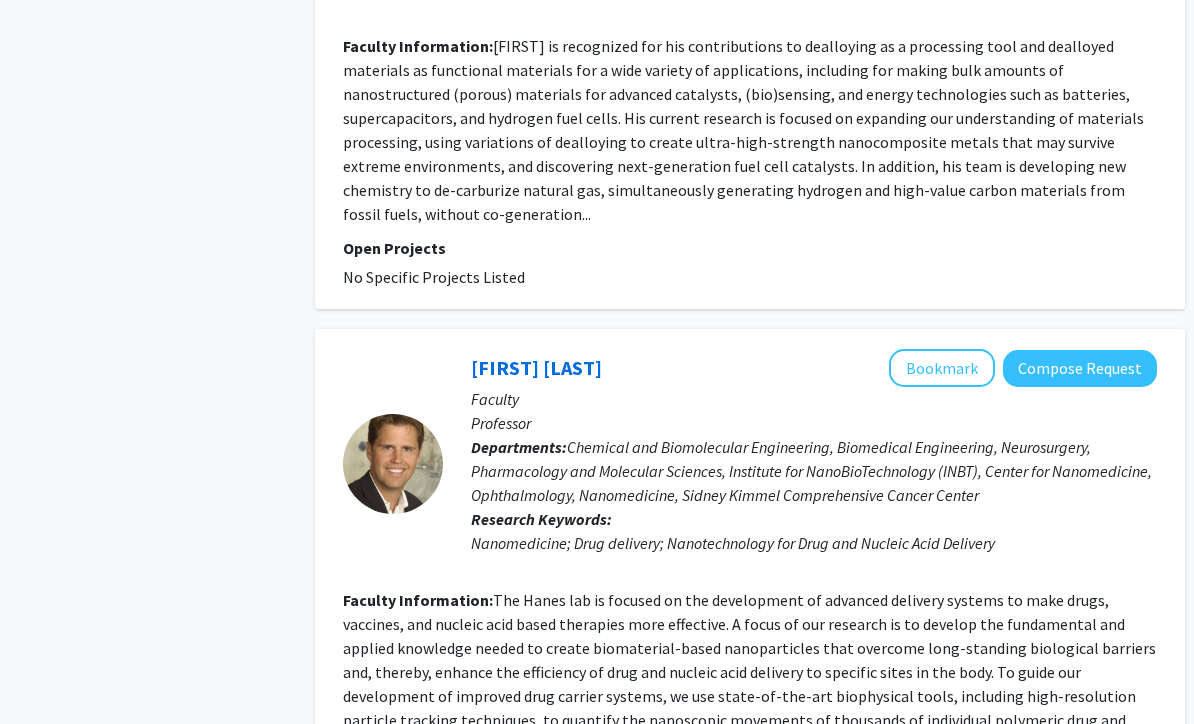 scroll, scrollTop: 2845, scrollLeft: 0, axis: vertical 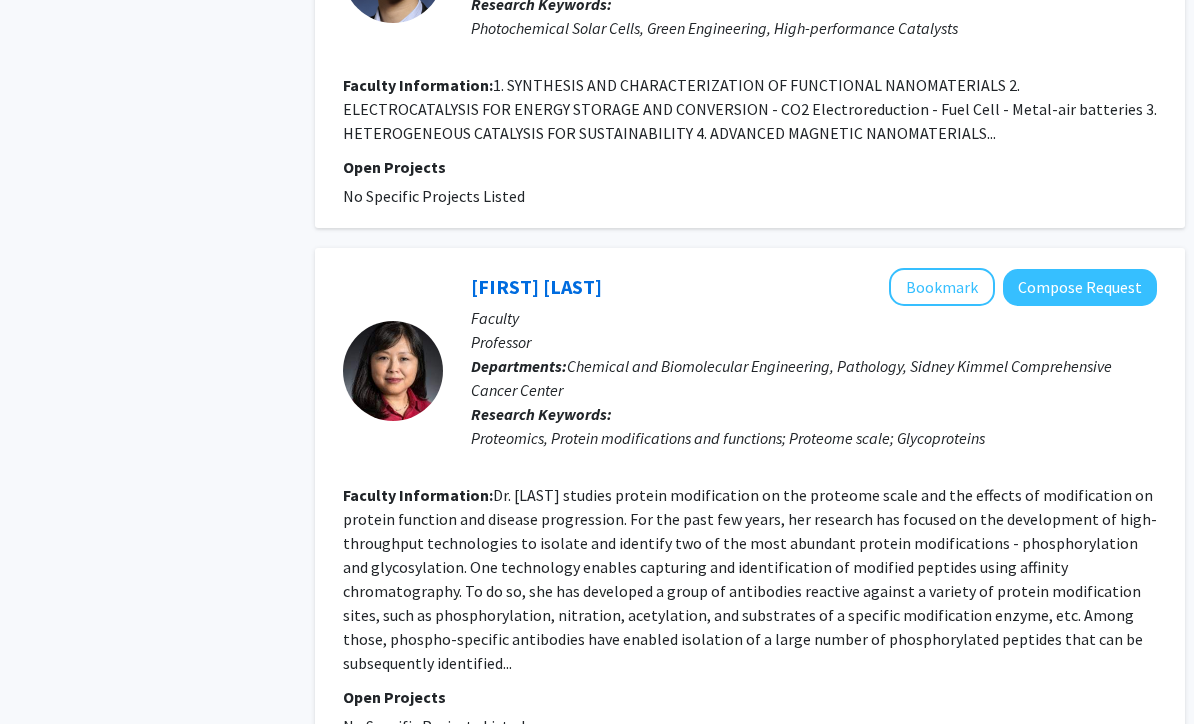 click on "Bookmark" 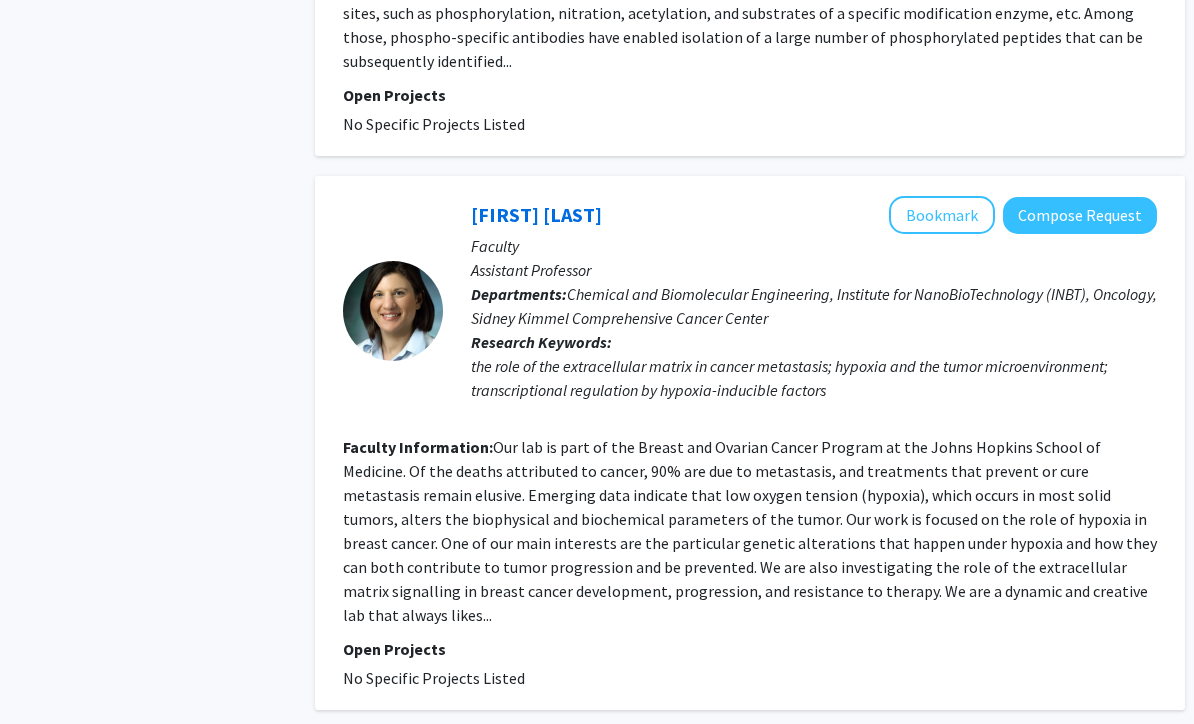 scroll, scrollTop: 4468, scrollLeft: 0, axis: vertical 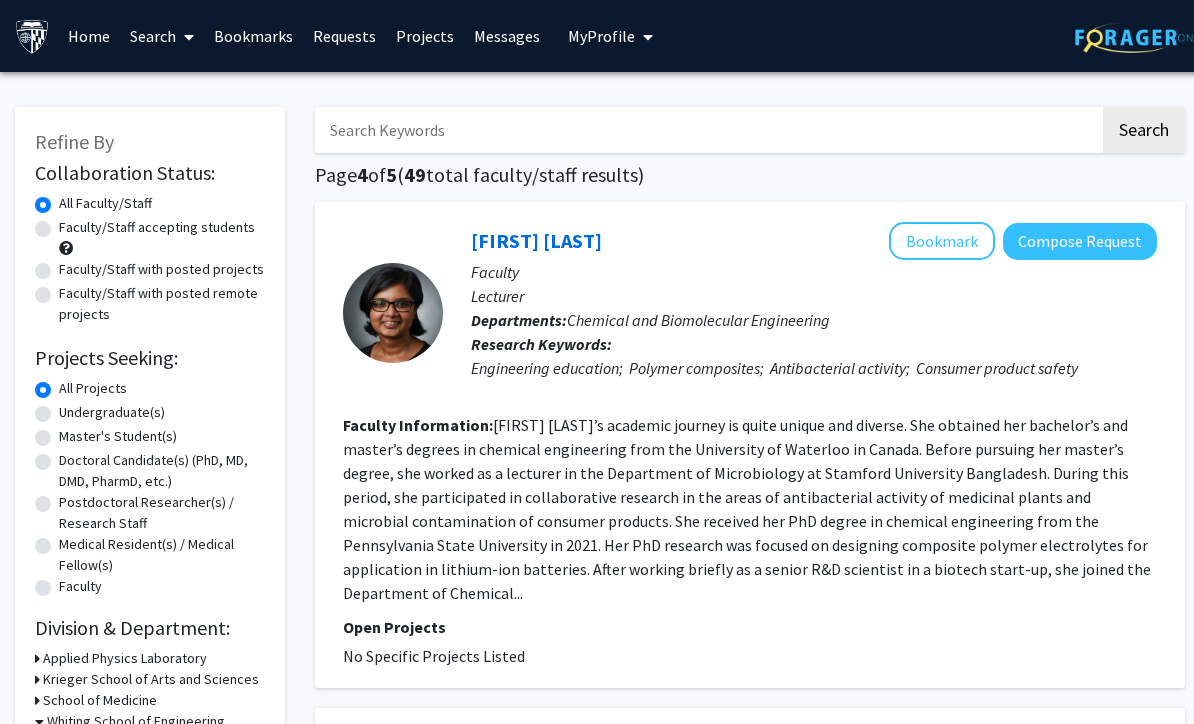 click on "[FIRST] [LAST]’s academic journey is quite unique and diverse. She obtained her bachelor’s and master’s degrees in chemical engineering from the University of Waterloo in Canada. Before pursuing her master’s degree, she worked as a lecturer in the Department of Microbiology at Stamford University Bangladesh. During this period, she participated in collaborative research in the areas of antibacterial activity of medicinal plants and microbial contamination of consumer products. She received her PhD degree in chemical engineering from the Pennsylvania State University in 2021. Her PhD research was focused on designing composite polymer electrolytes for application in lithium-ion batteries. After working briefly as a senior R&D scientist in a biotech start-up, she joined the Department of Chemical..." 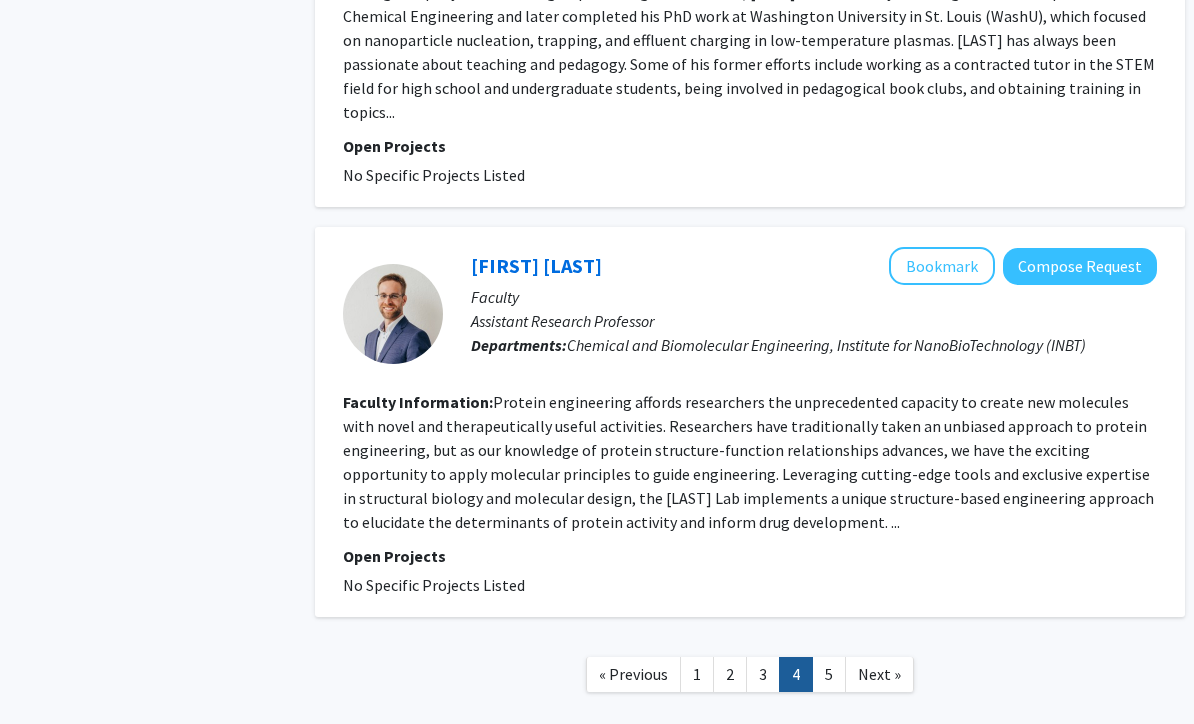scroll, scrollTop: 4193, scrollLeft: 0, axis: vertical 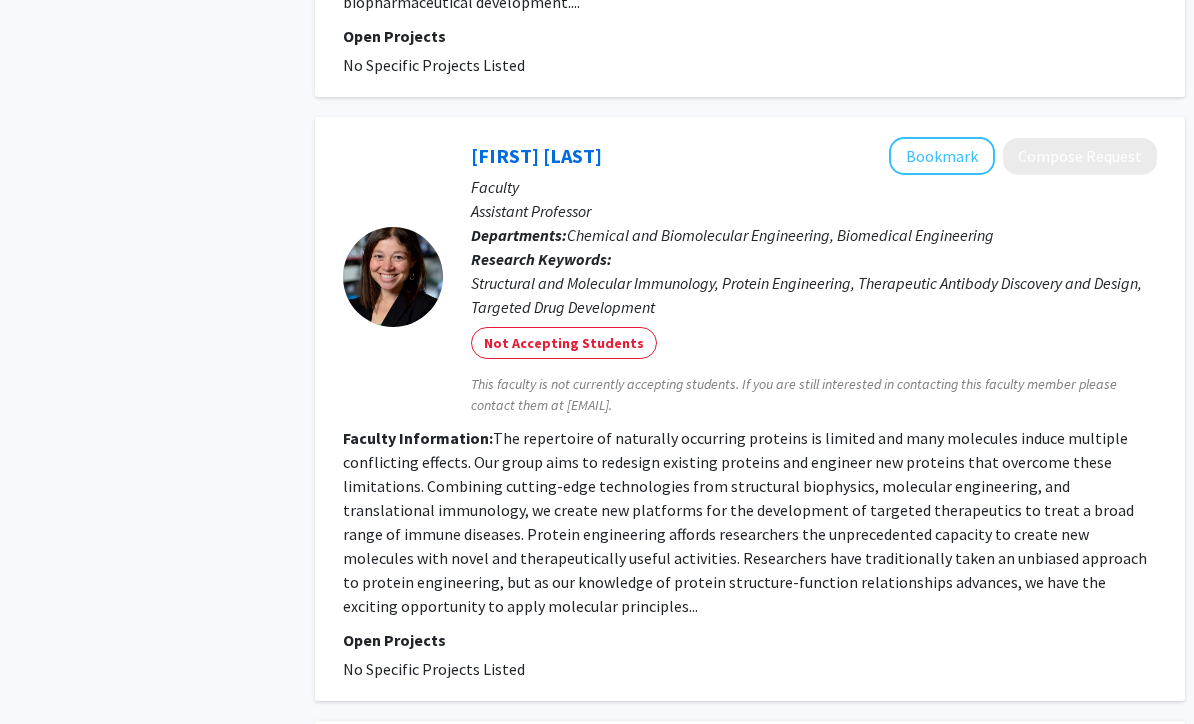 click on "Bookmark" 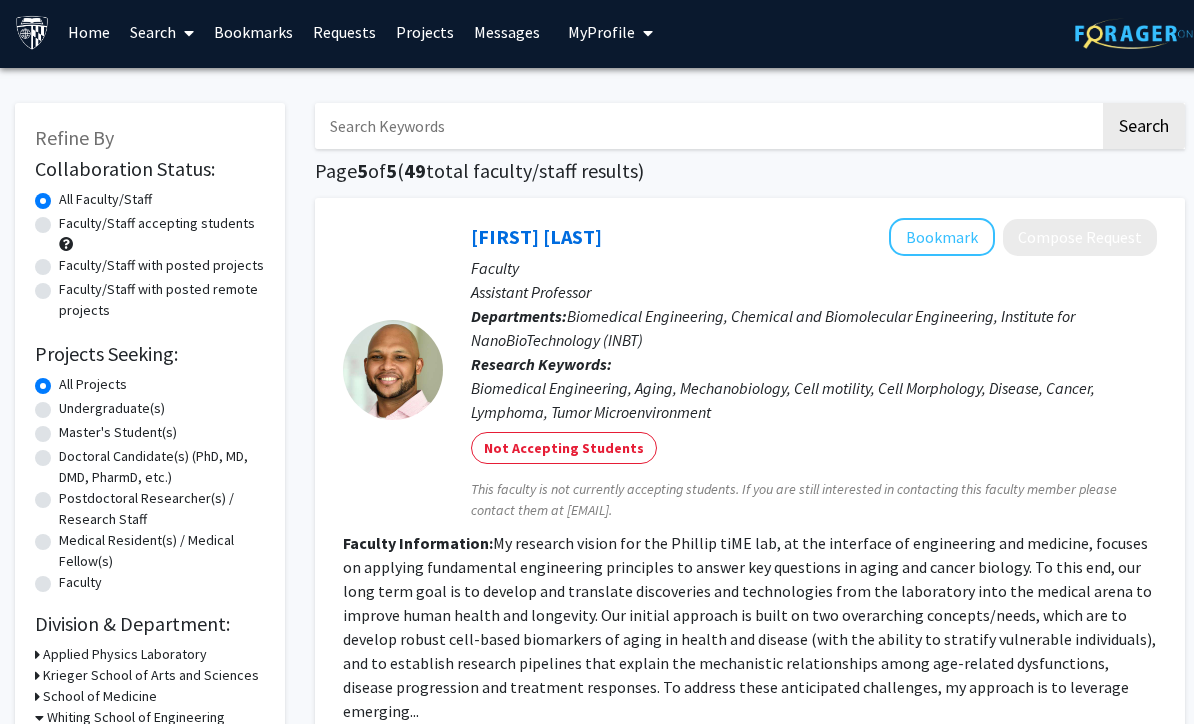 scroll, scrollTop: 0, scrollLeft: 0, axis: both 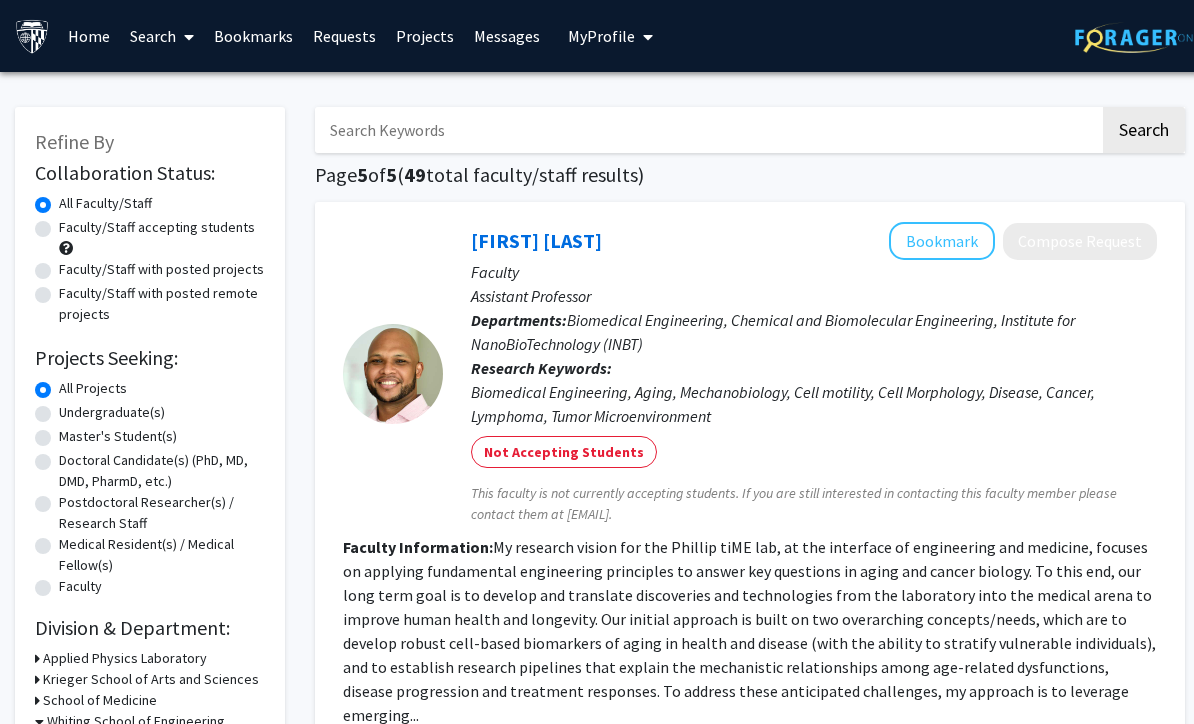 click at bounding box center [707, 130] 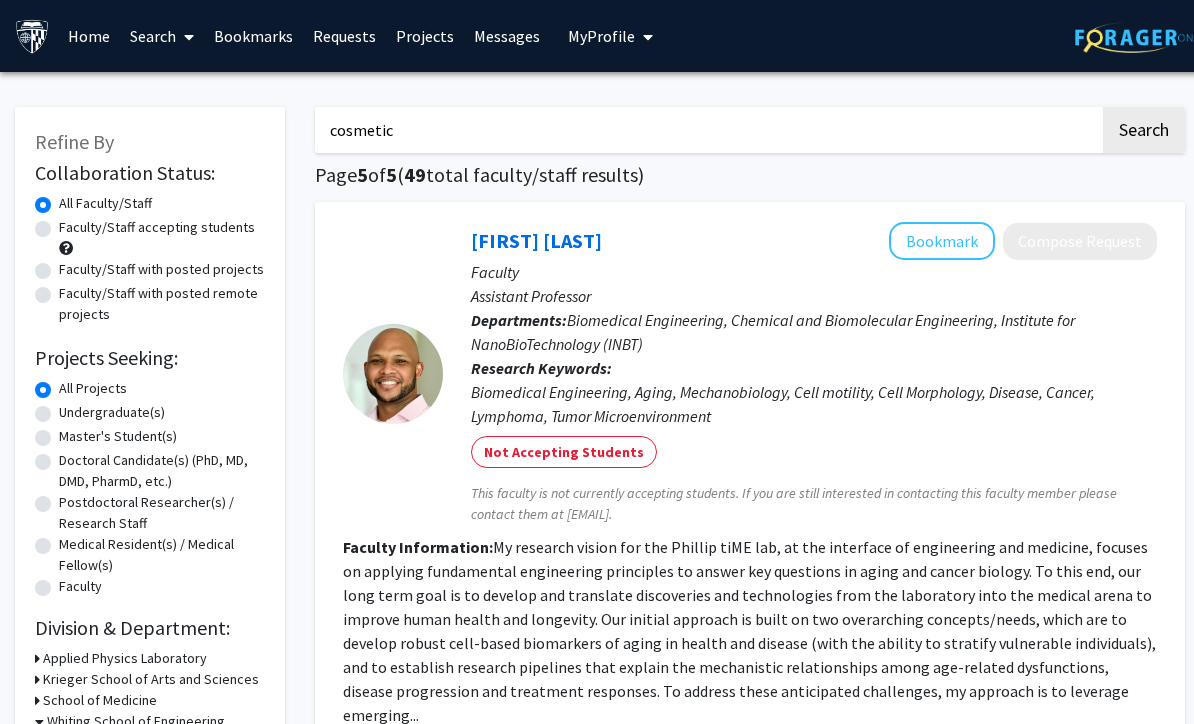 type on "cosmetic" 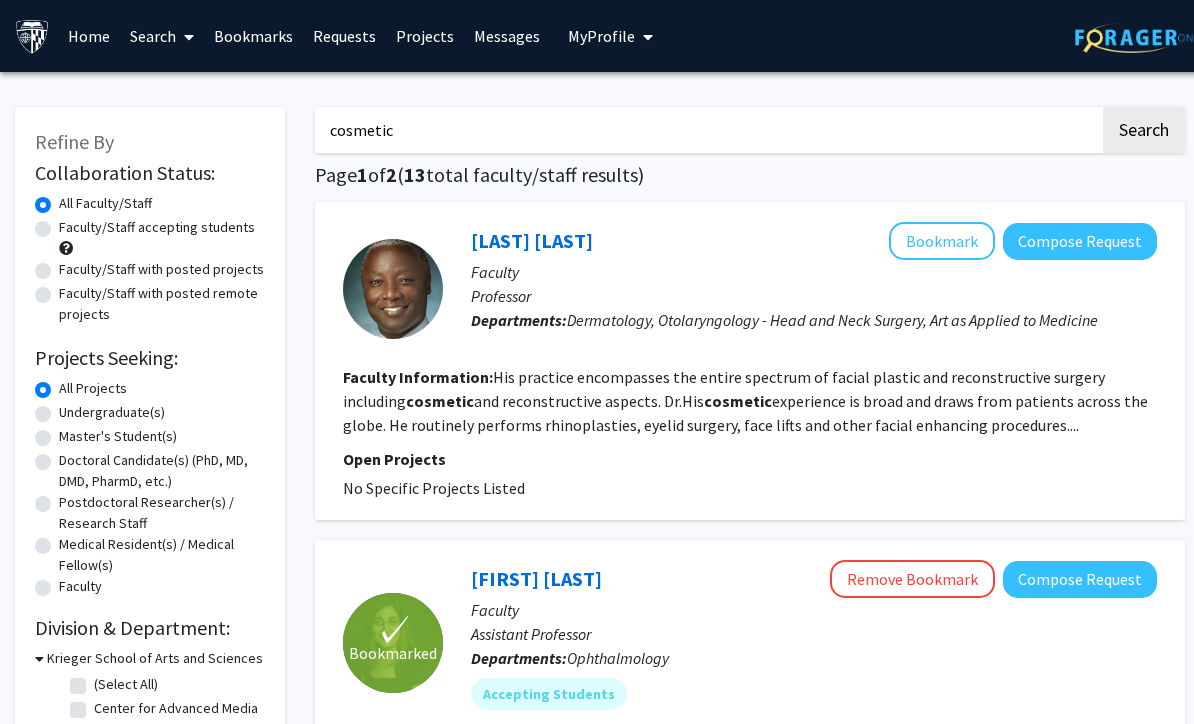 click on "Page  1  of  2  ( 13  total faculty/staff results)" 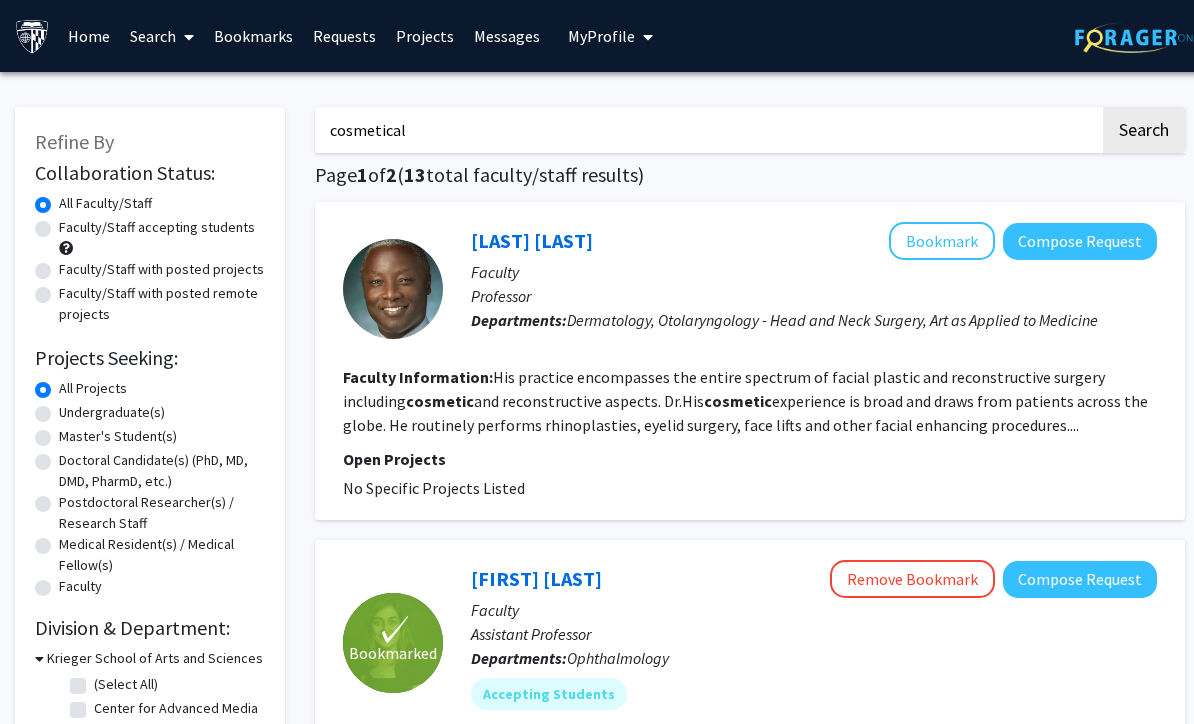 click on "Search" 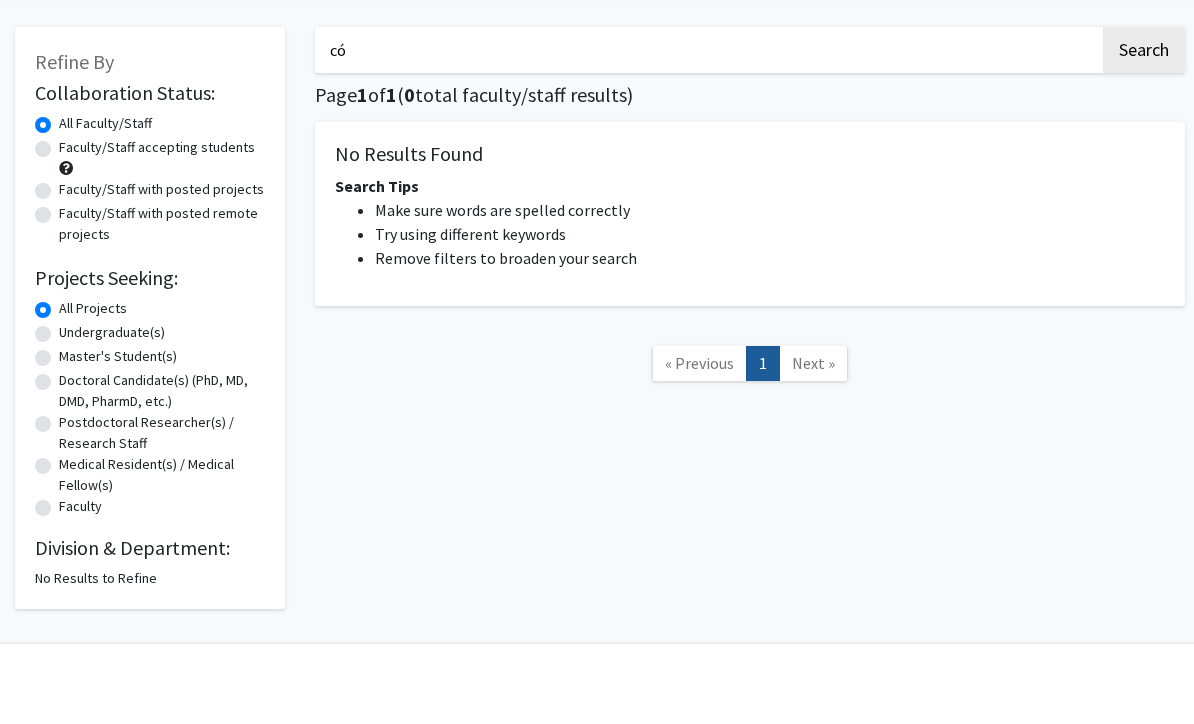 type on "c" 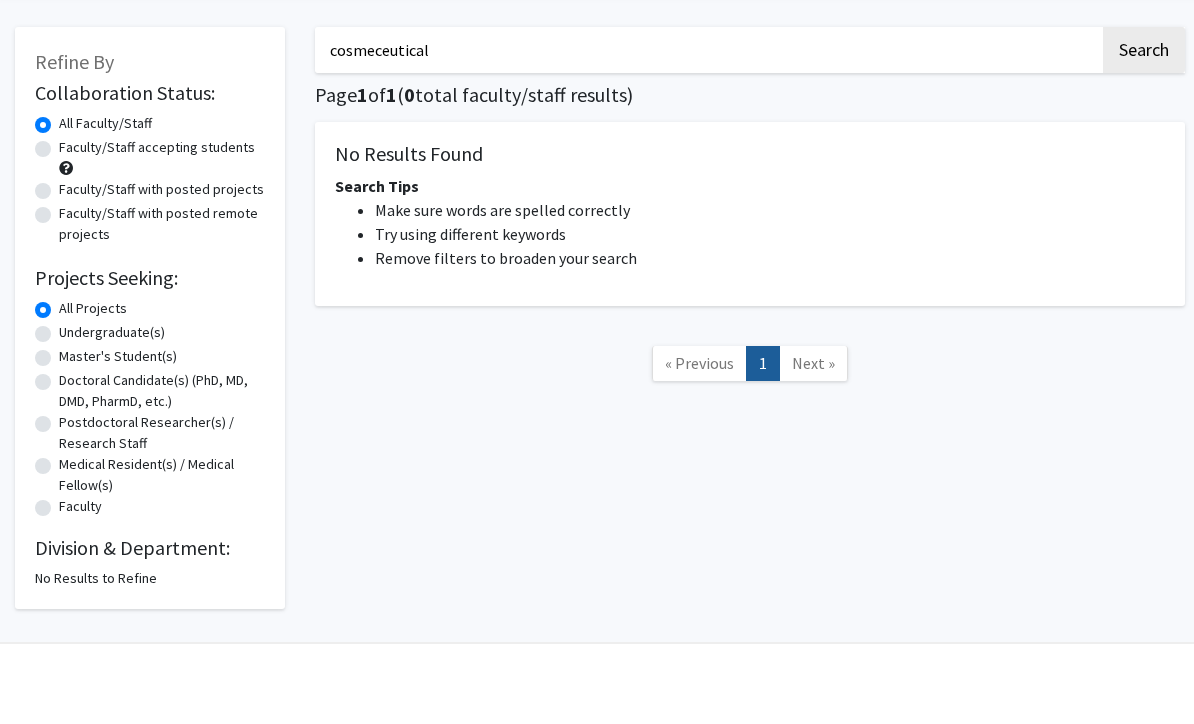 click on "Search" 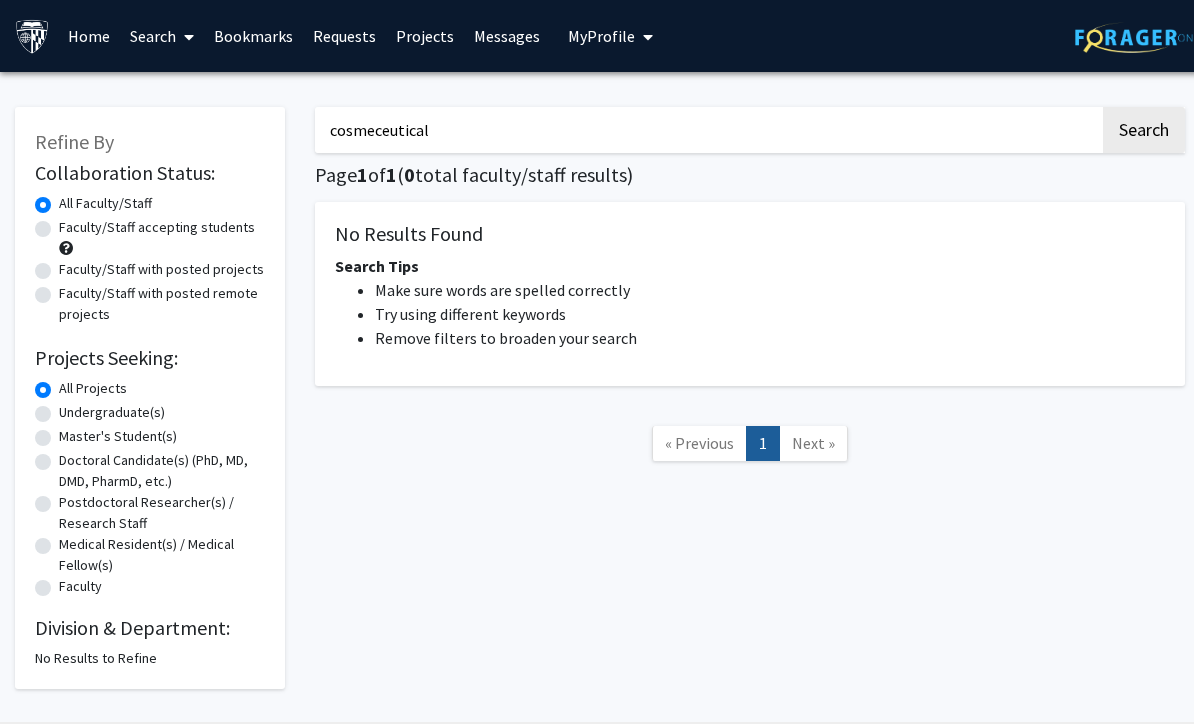 click on "cosmeceutical" at bounding box center (707, 130) 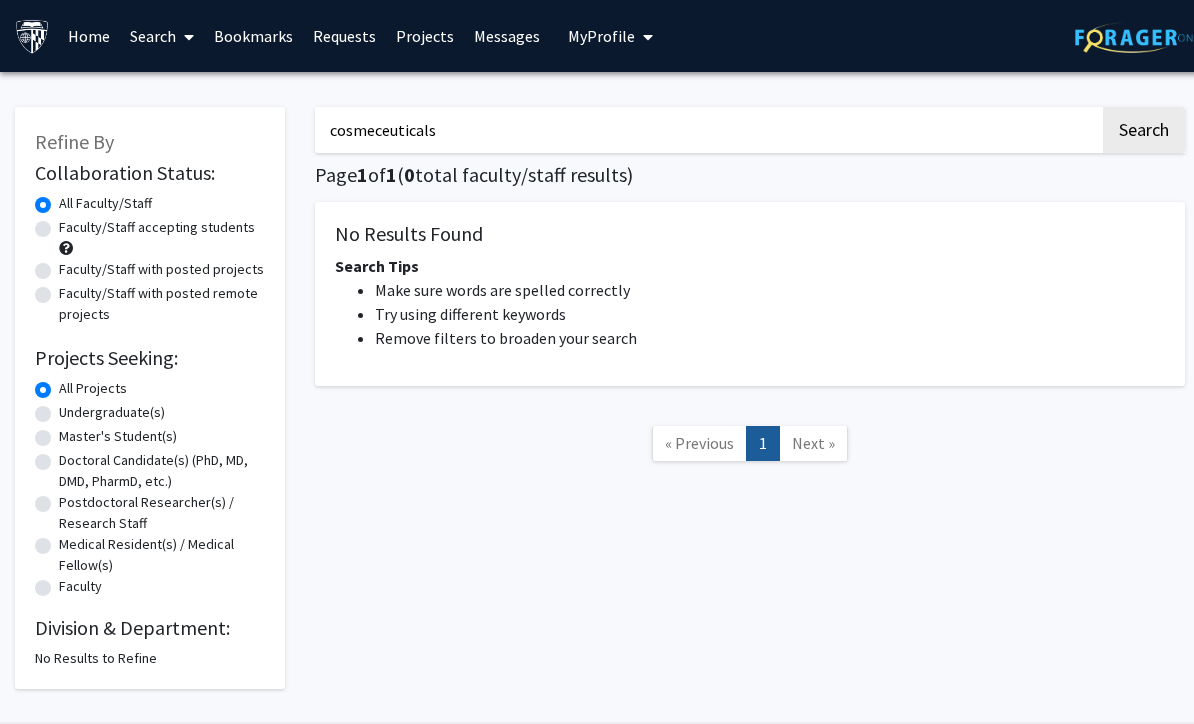 click on "Search" 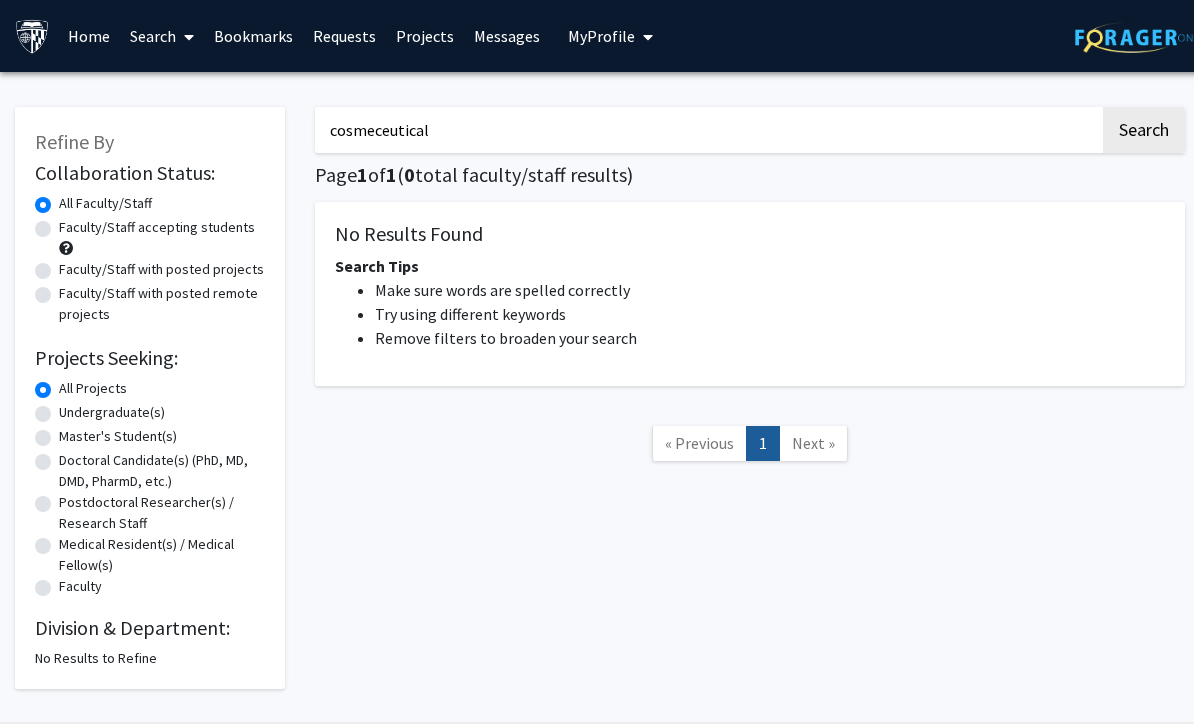 click on "Search" 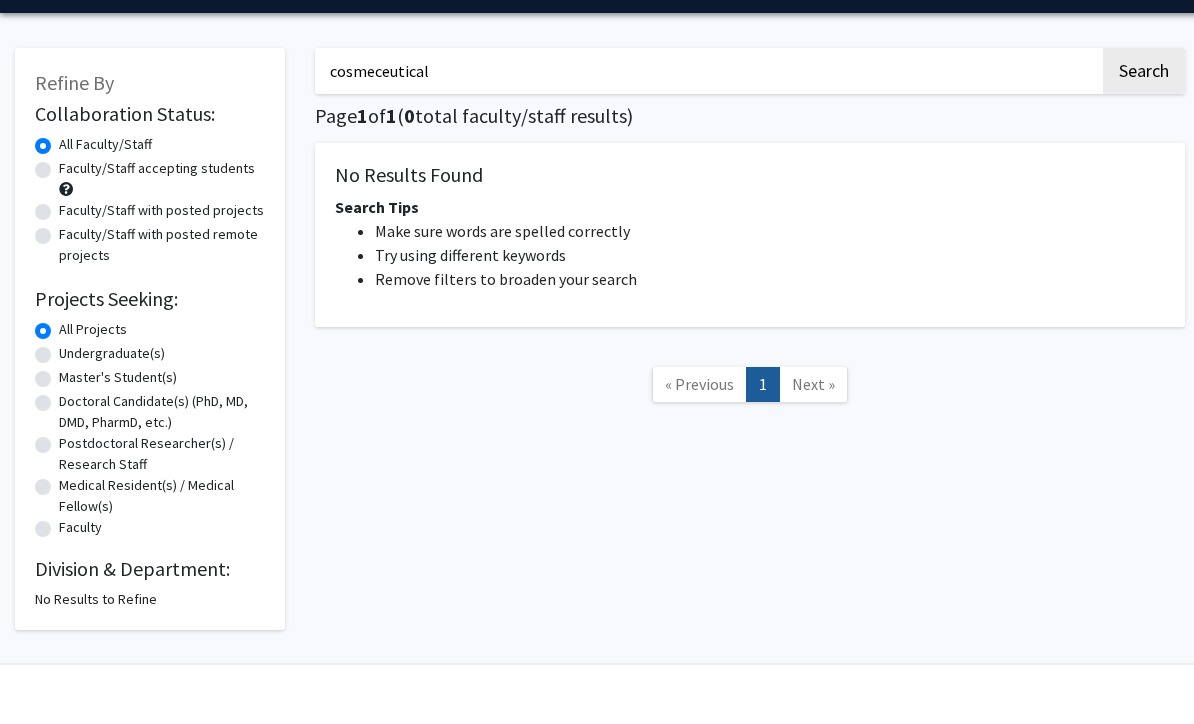 scroll, scrollTop: 2, scrollLeft: 0, axis: vertical 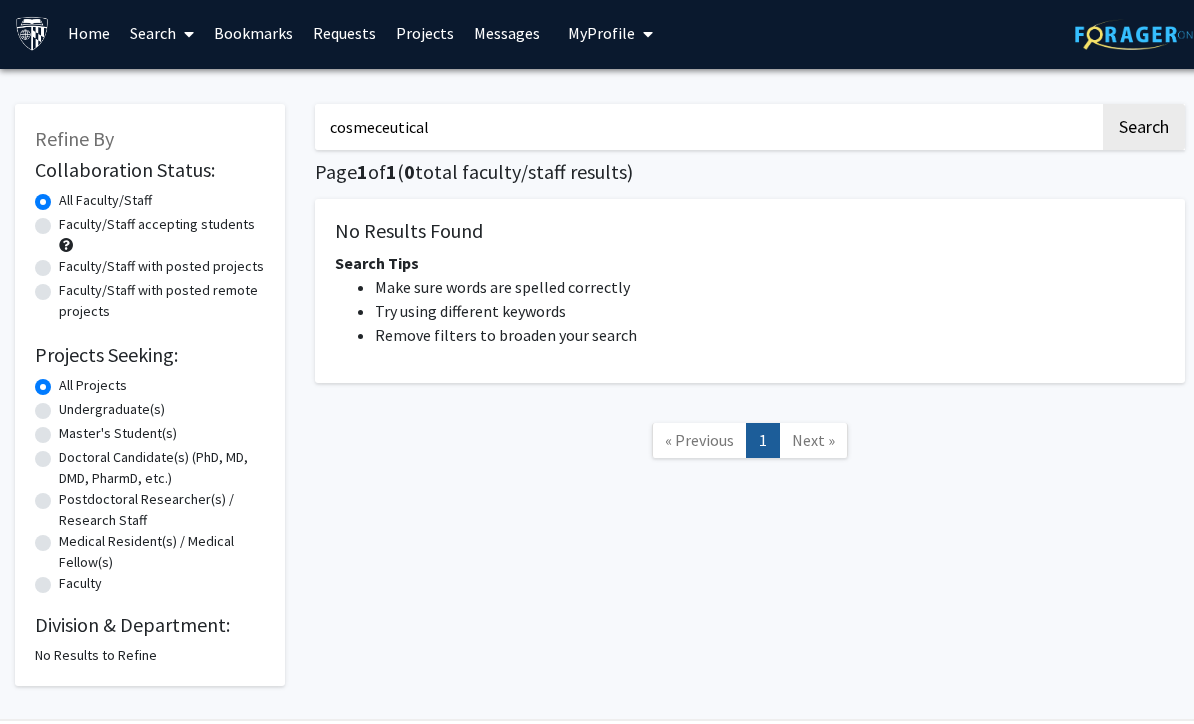 click on "Page  1  of  1  ( 0  total faculty/staff results)" 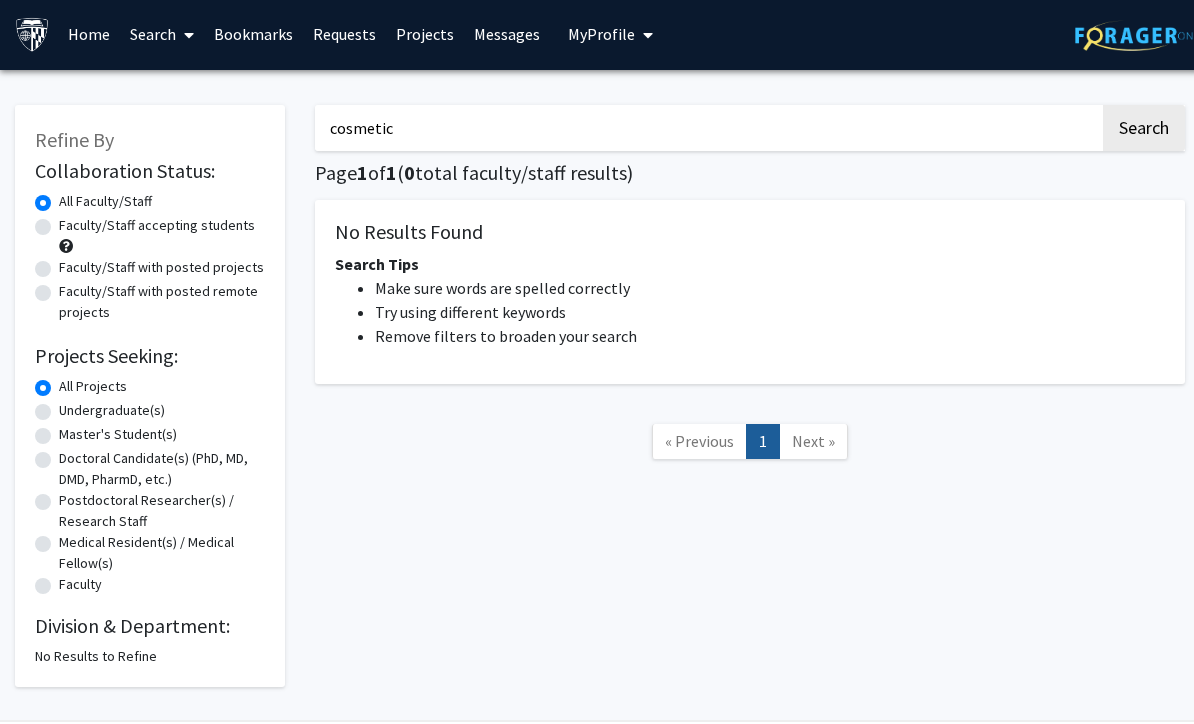 click on "Search" 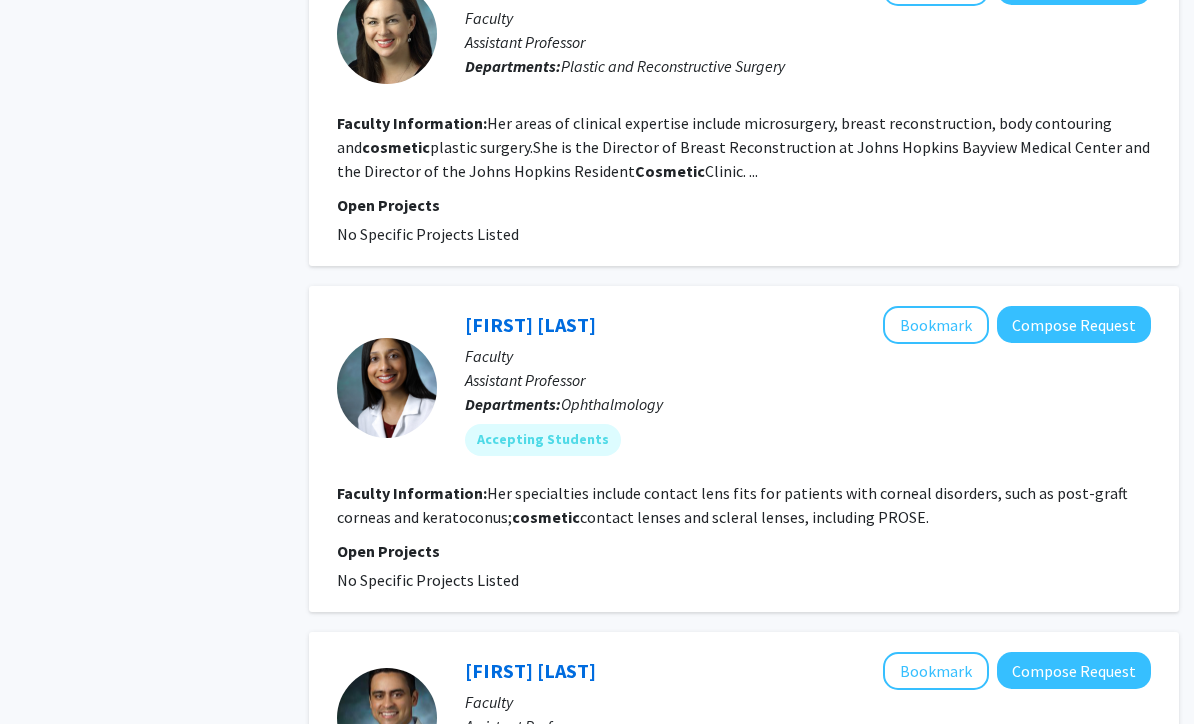 scroll, scrollTop: 1535, scrollLeft: 6, axis: both 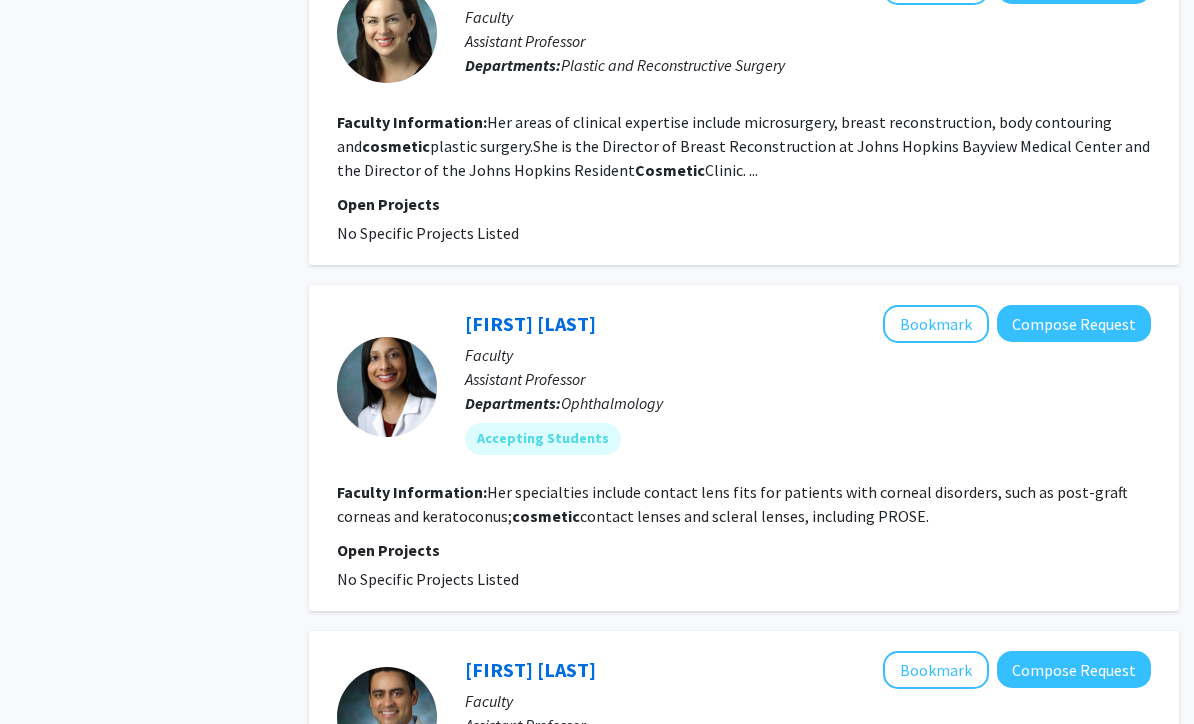 copy on "Ophthalmology" 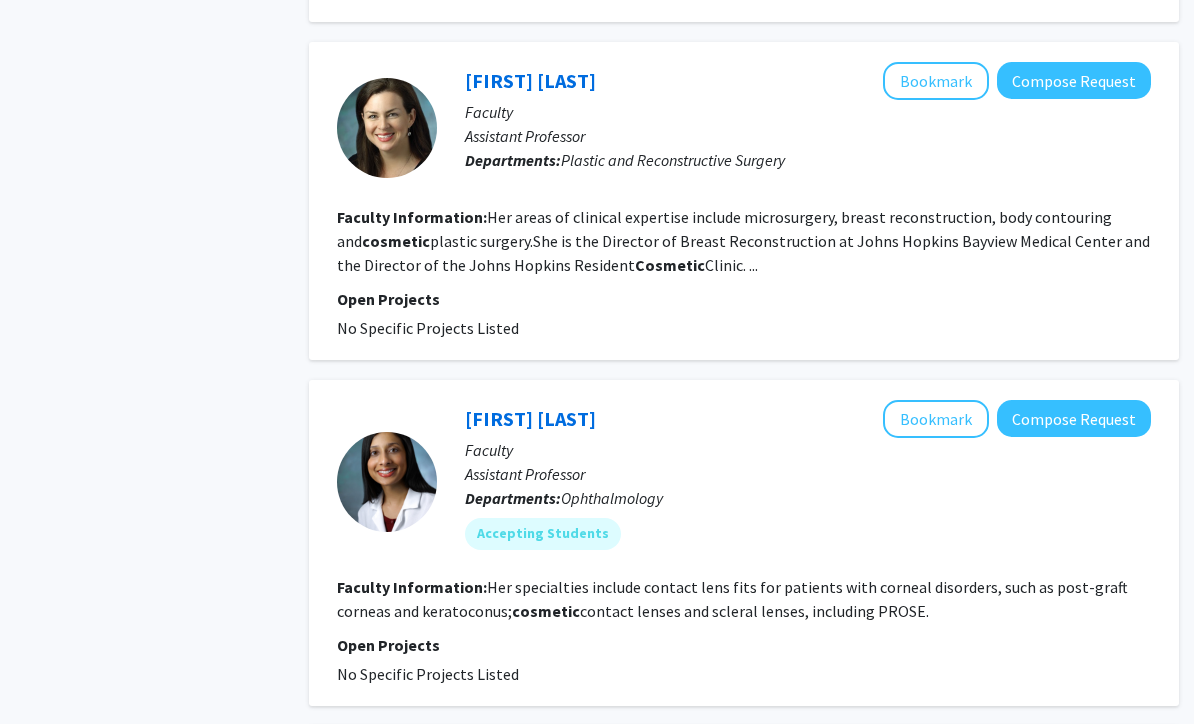scroll, scrollTop: 1377, scrollLeft: 6, axis: both 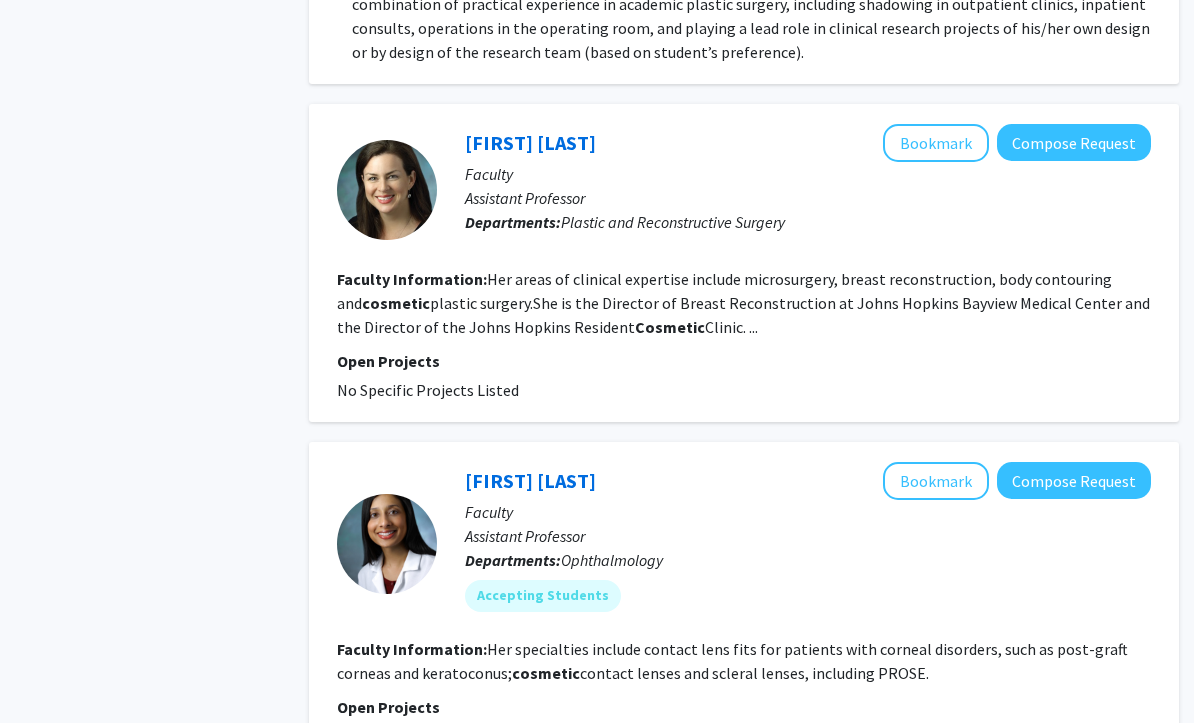copy on "Ophthalmology" 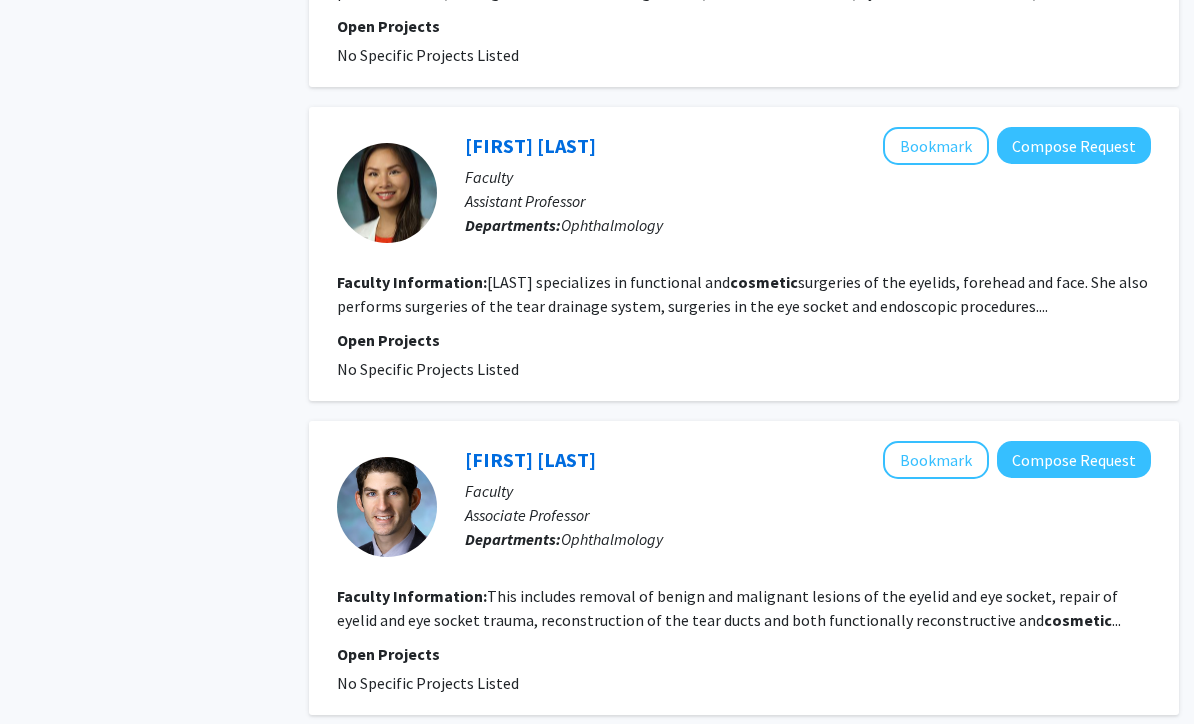 scroll, scrollTop: 3008, scrollLeft: 6, axis: both 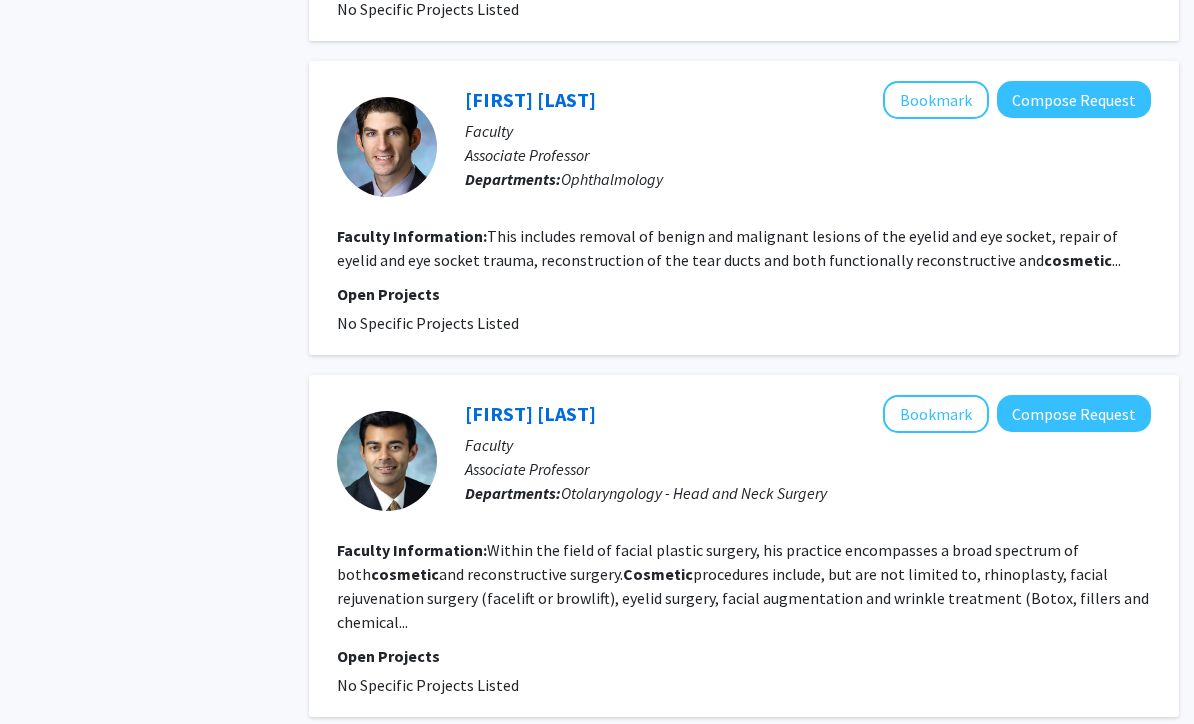 click on "2" 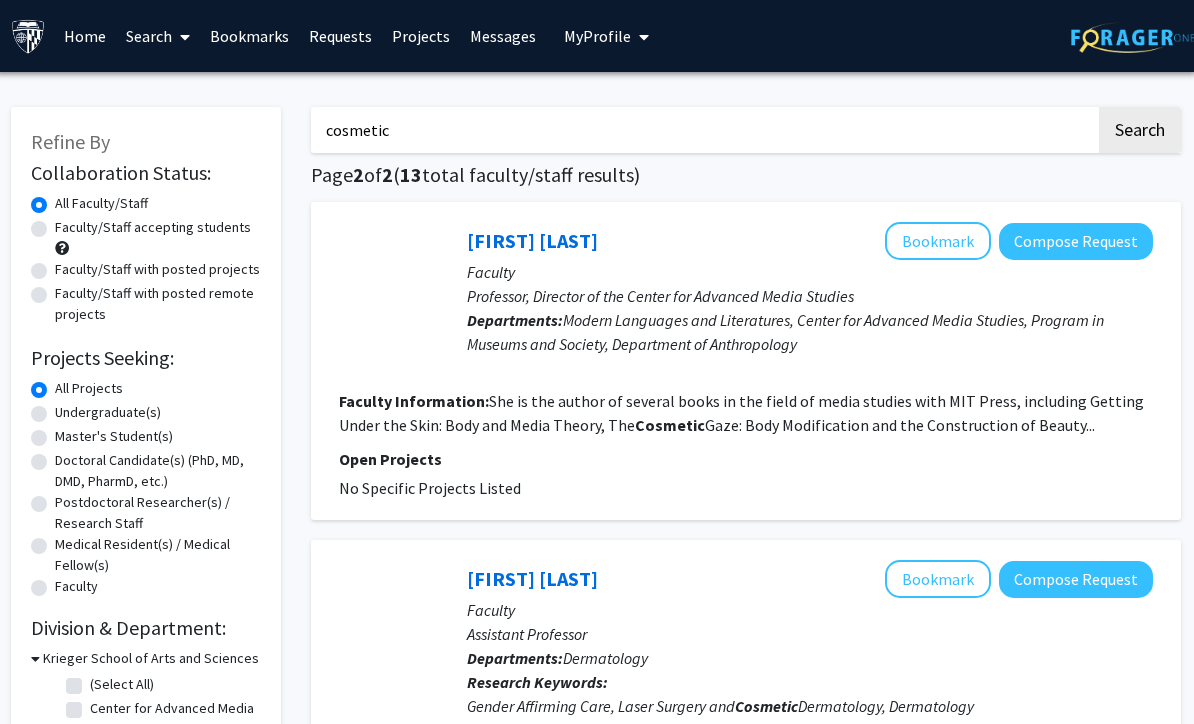 scroll, scrollTop: 0, scrollLeft: 3, axis: horizontal 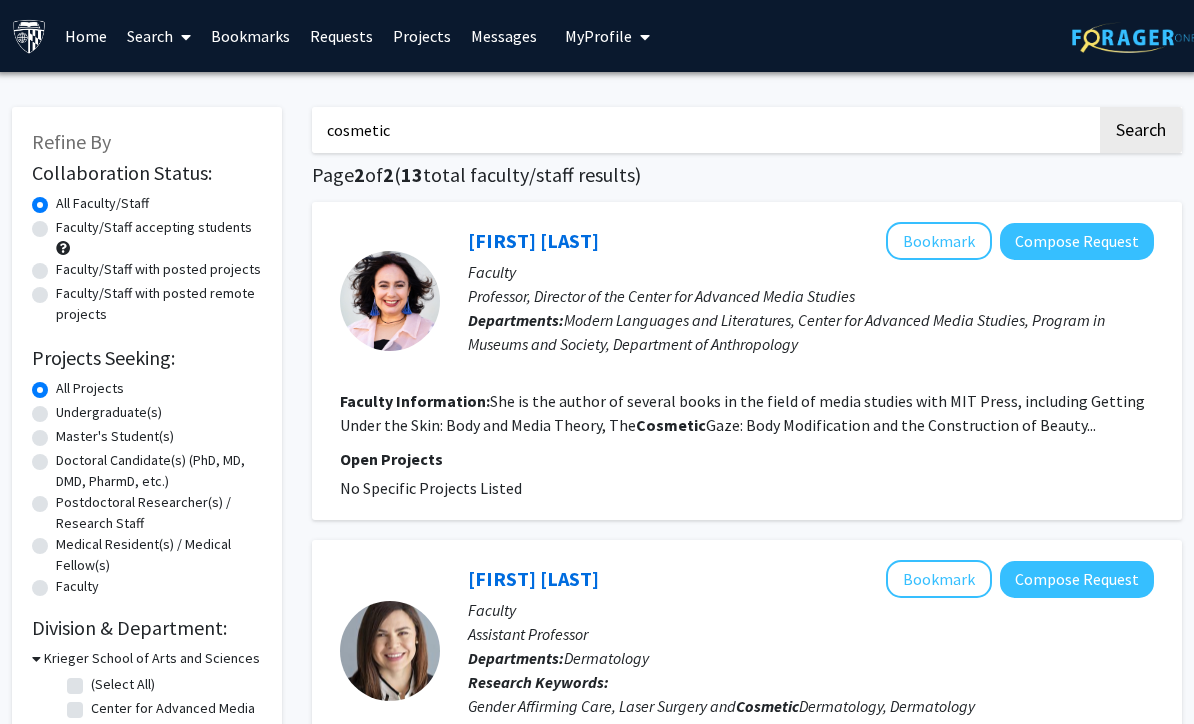 click on "cosmetic" at bounding box center [704, 130] 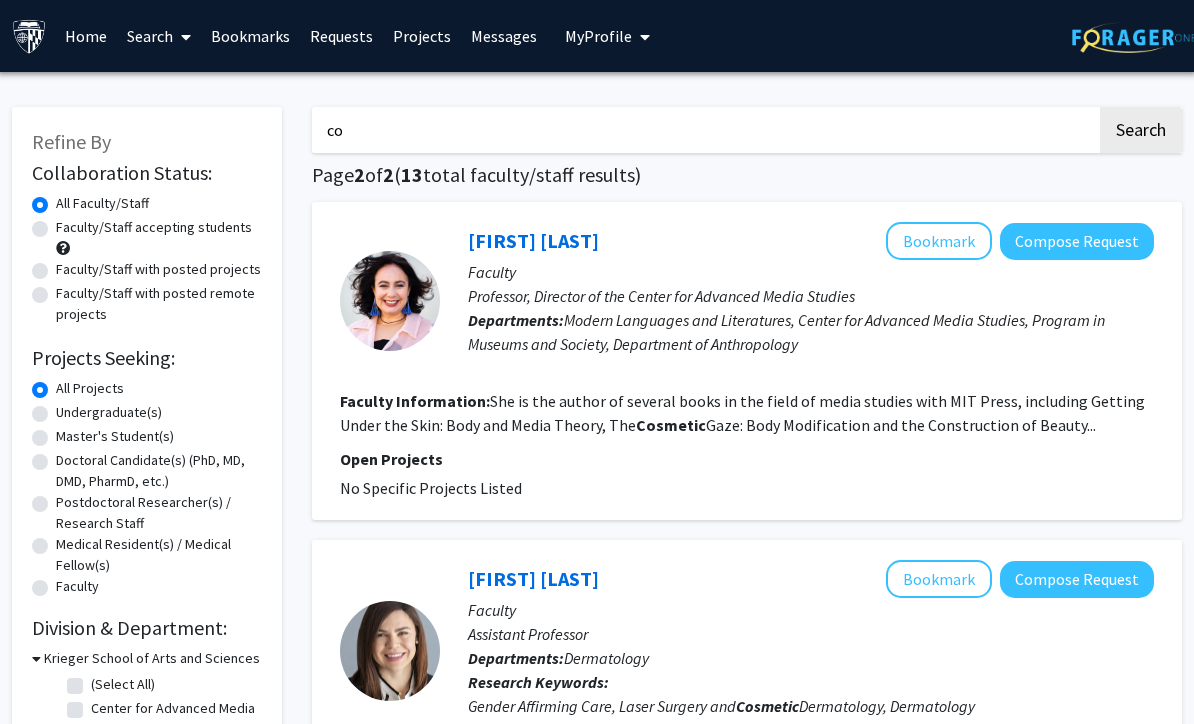 type on "c" 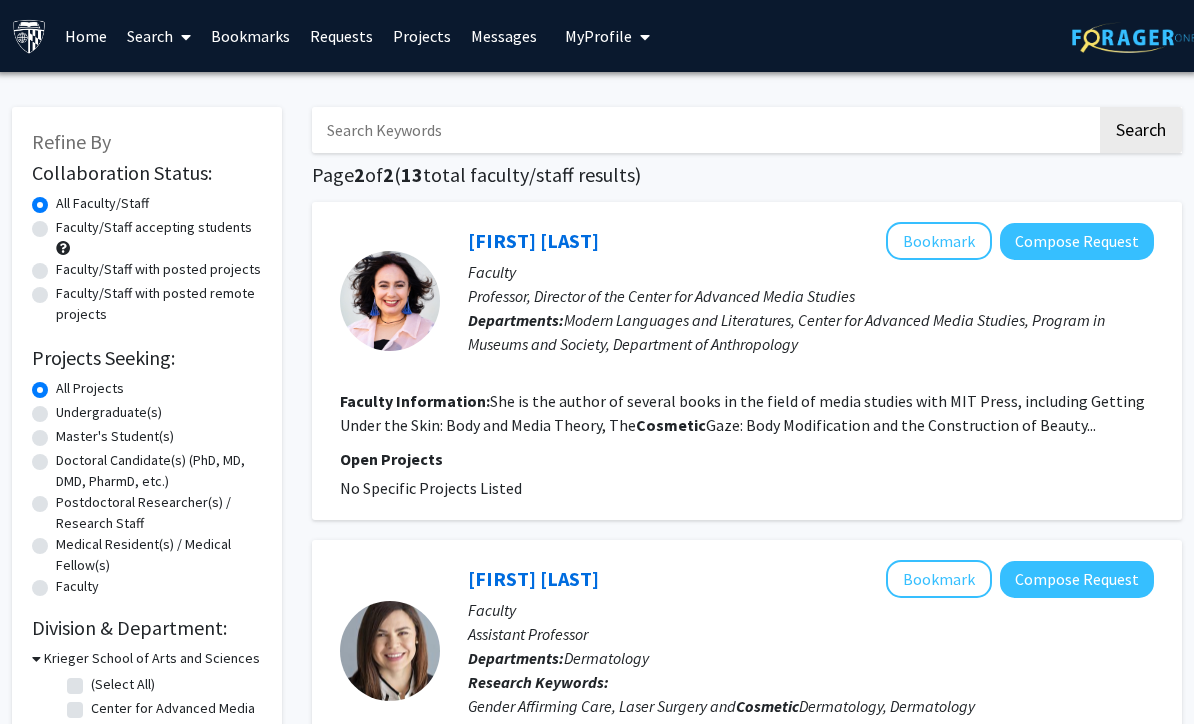 type on "e" 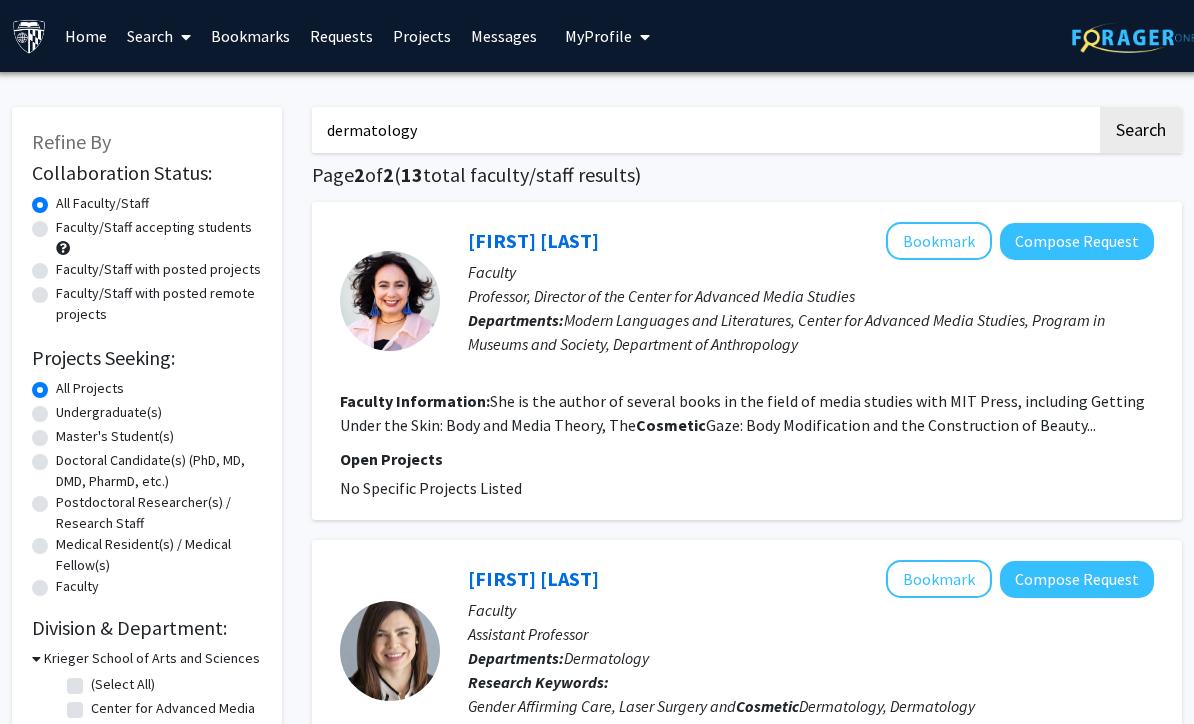 click on "Search" 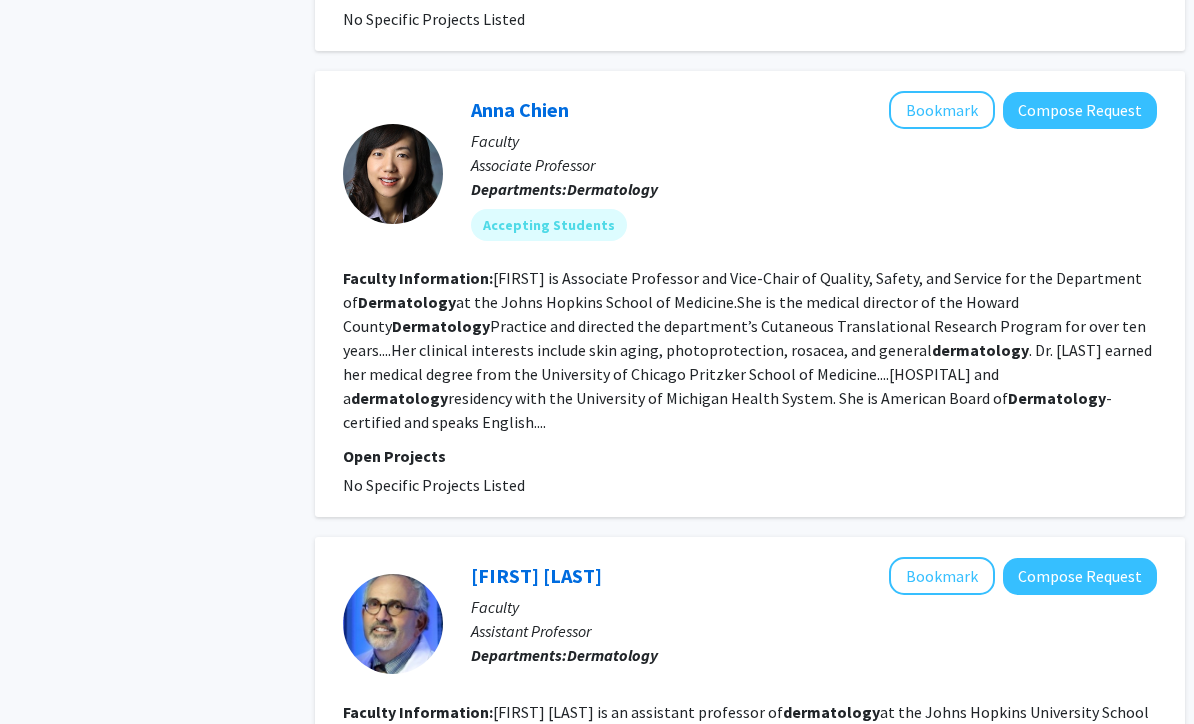 scroll, scrollTop: 903, scrollLeft: 0, axis: vertical 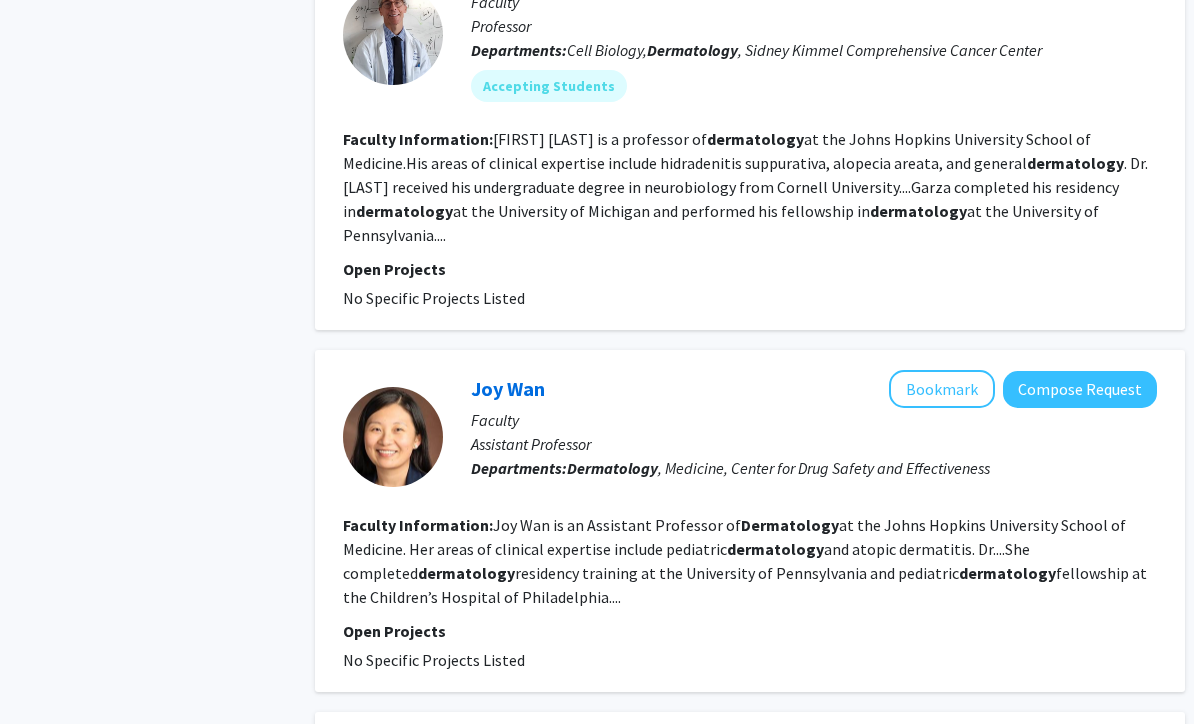 click on "Bookmark" 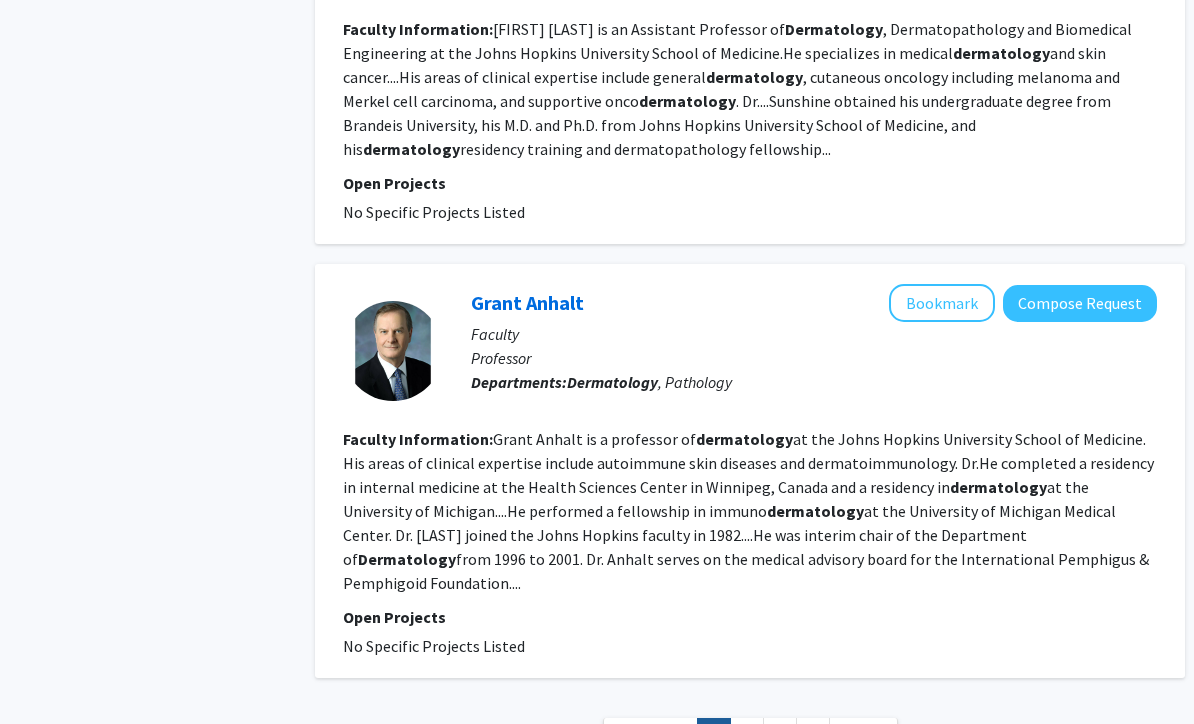 scroll, scrollTop: 3596, scrollLeft: 0, axis: vertical 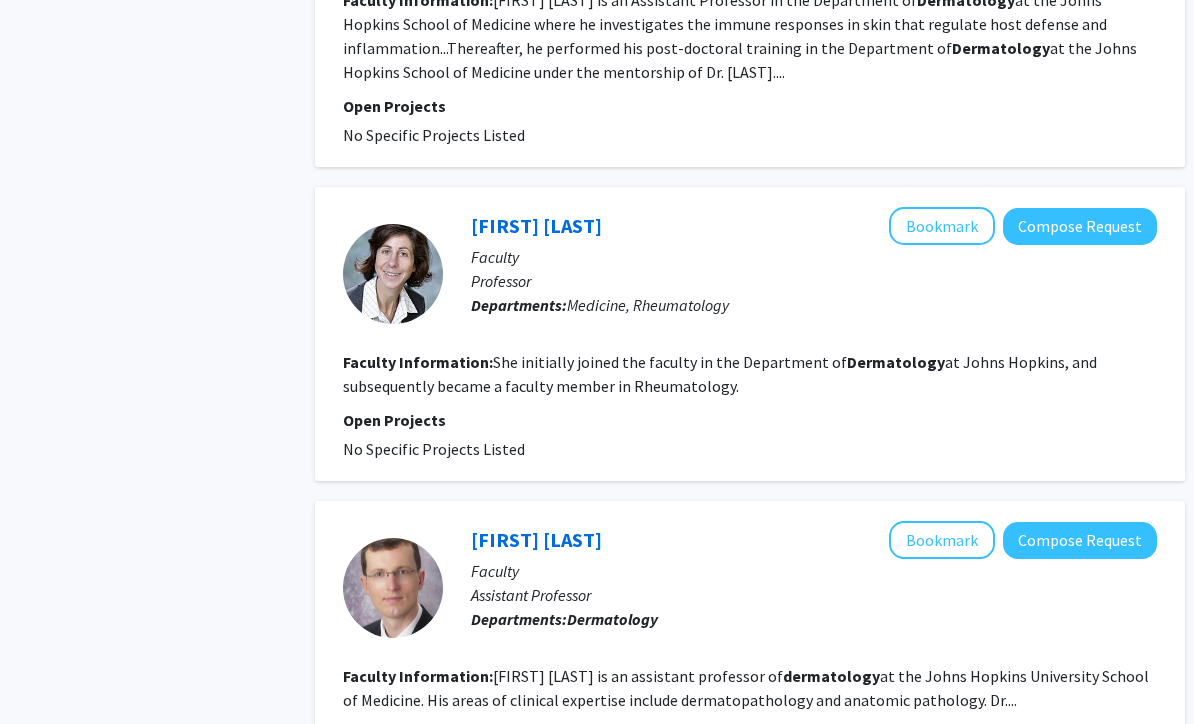click on "Bookmark" 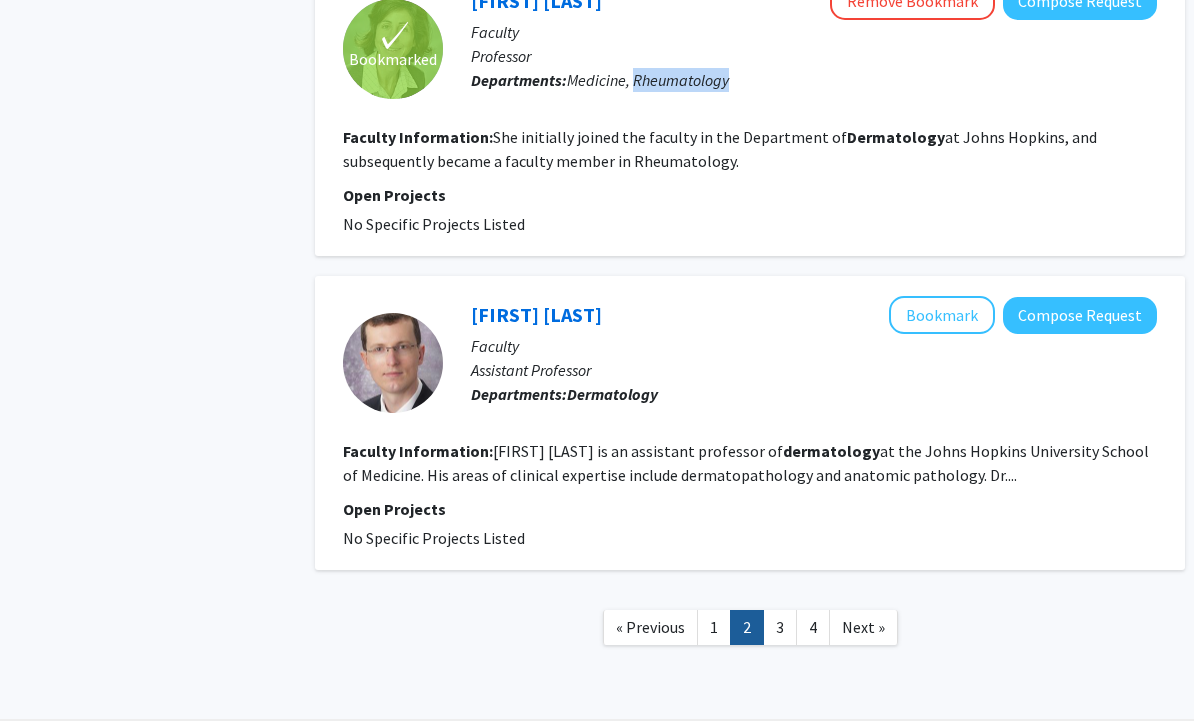 scroll, scrollTop: 3225, scrollLeft: 0, axis: vertical 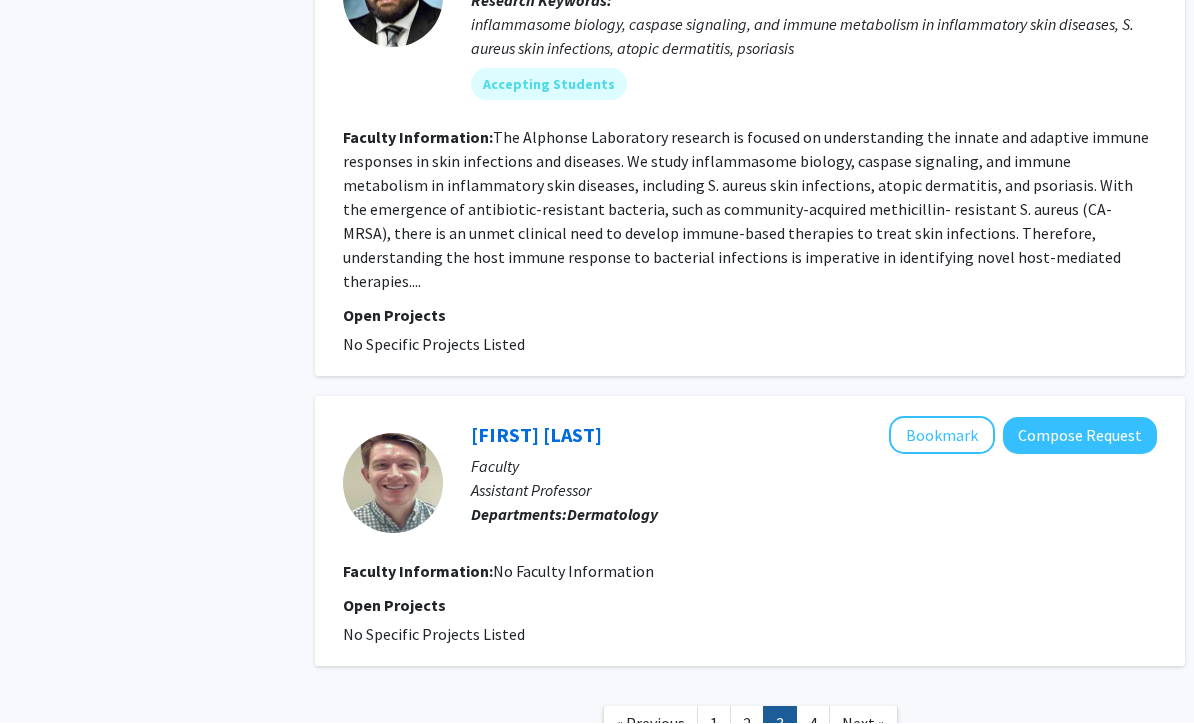 click on "4" 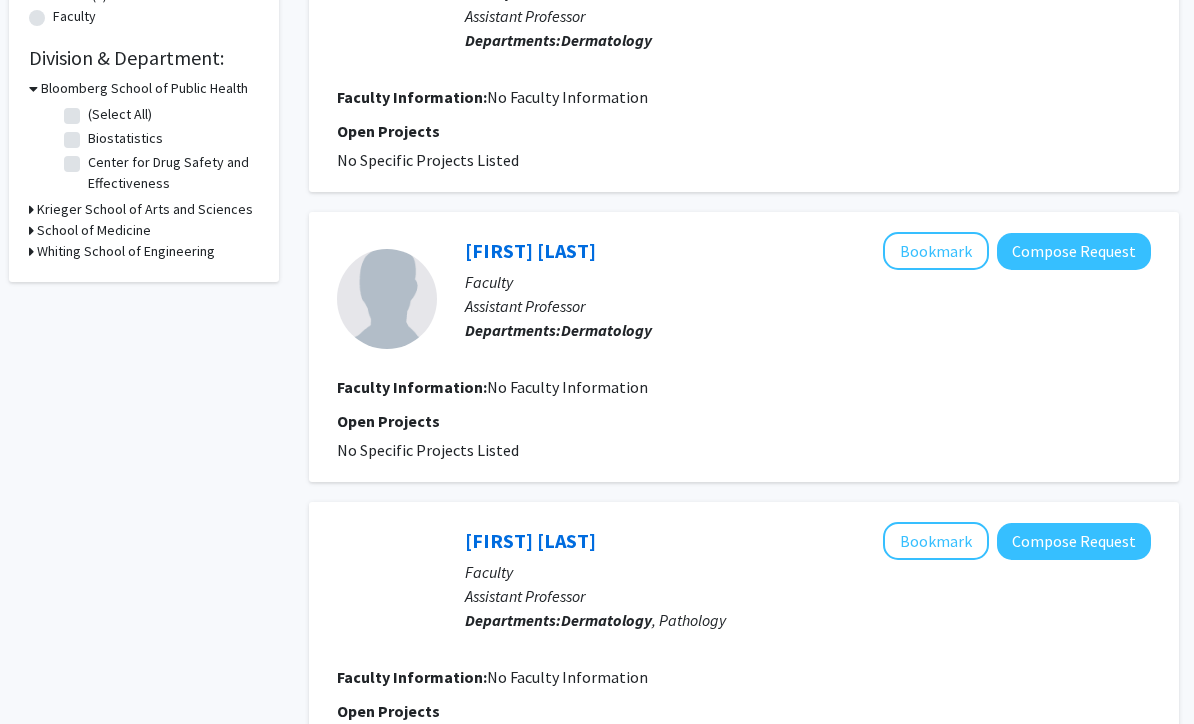 scroll, scrollTop: 0, scrollLeft: 6, axis: horizontal 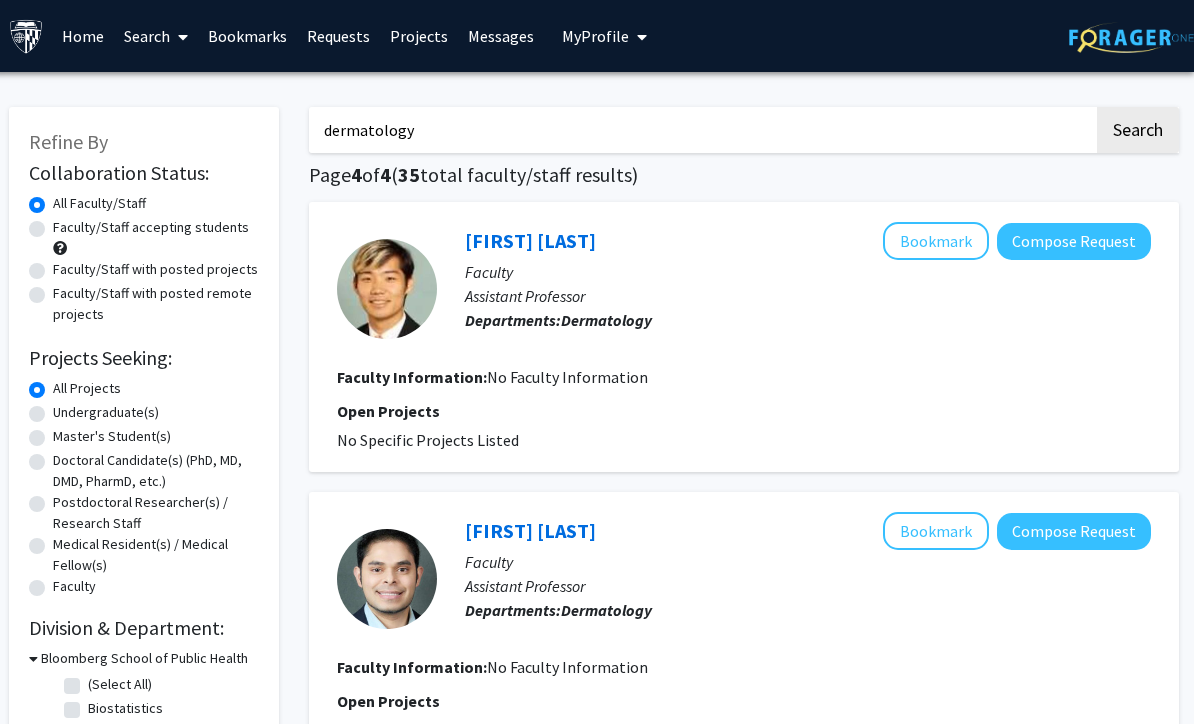 click on "dermatology" at bounding box center [701, 130] 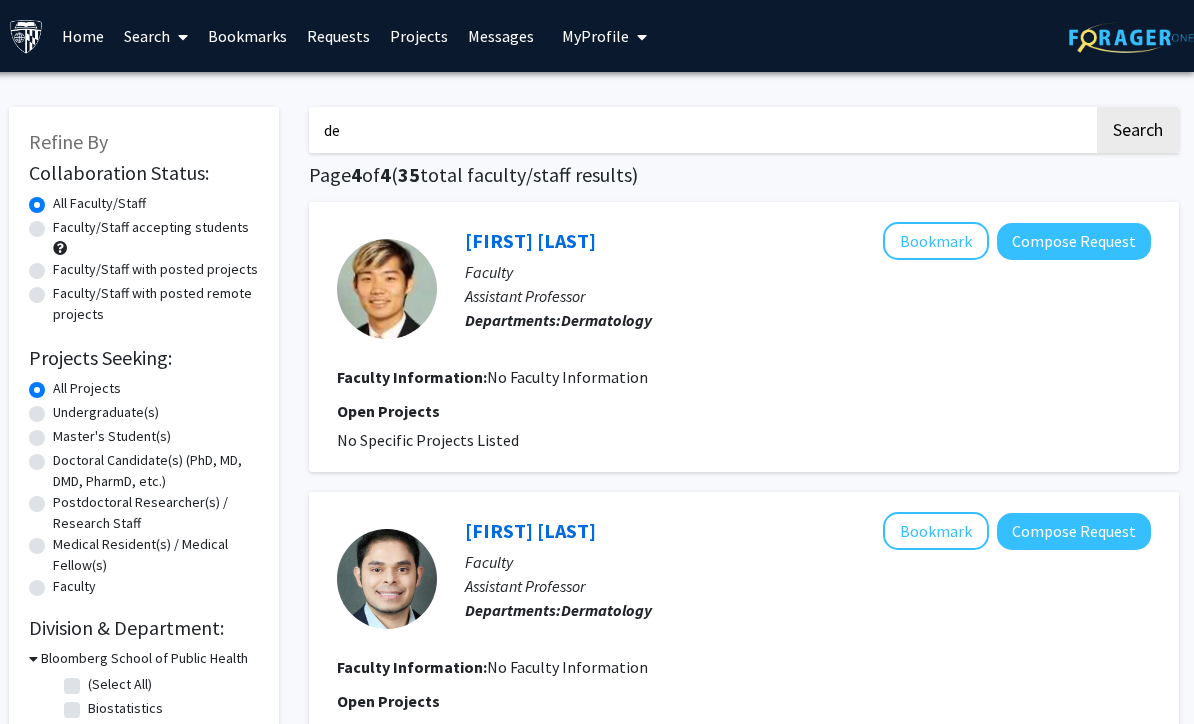 type on "d" 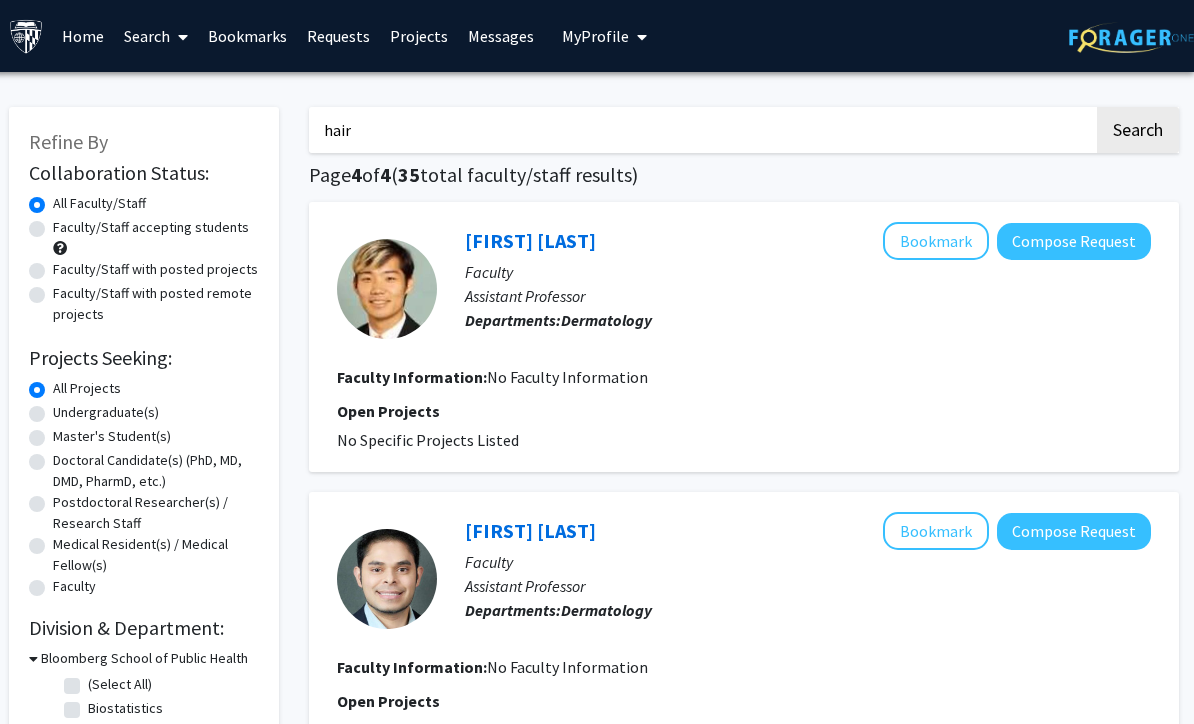 click on "Search" 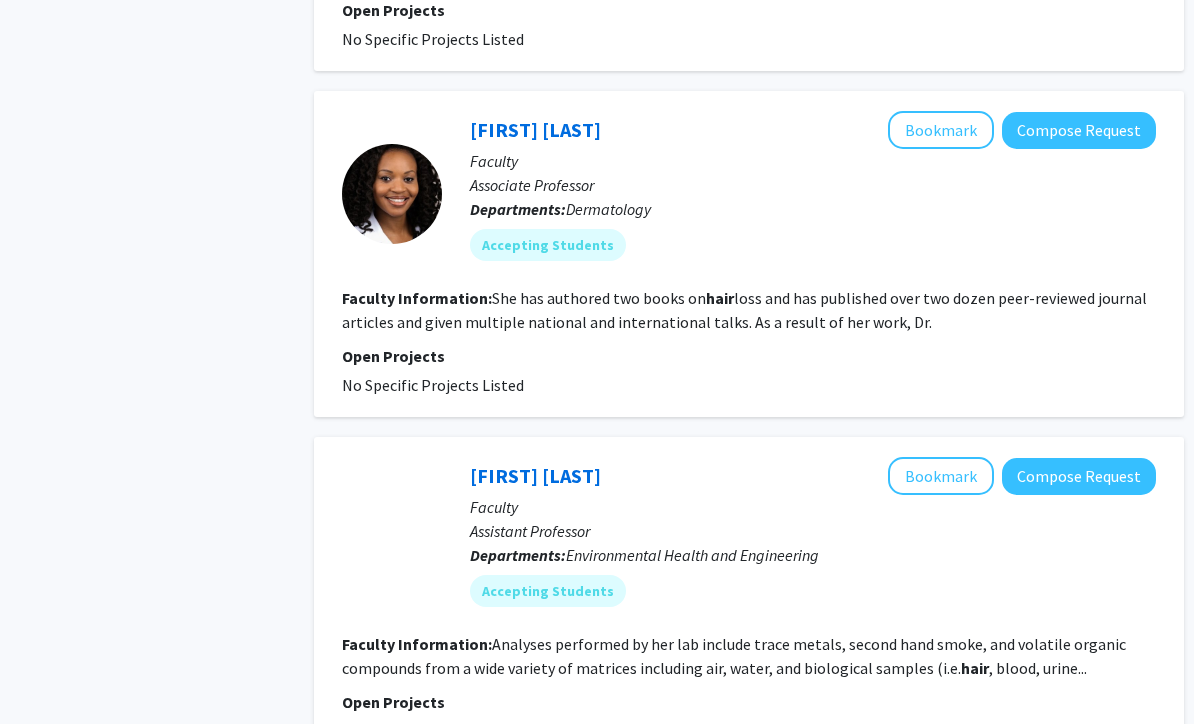 scroll, scrollTop: 3477, scrollLeft: 0, axis: vertical 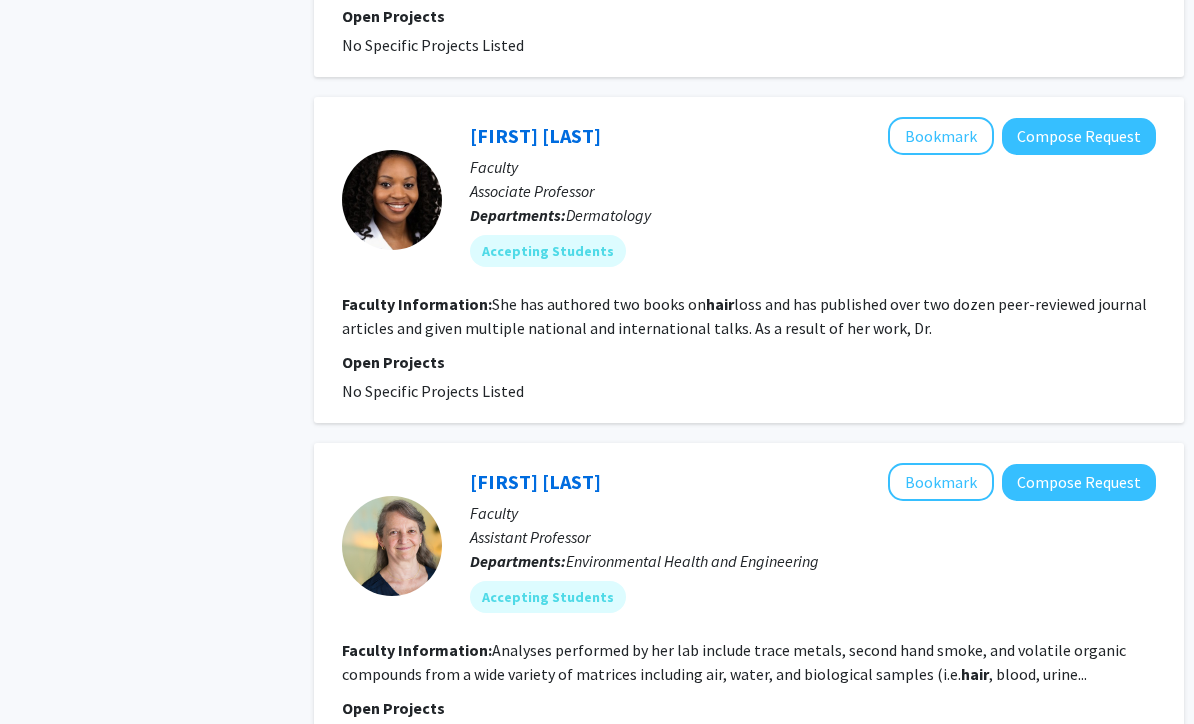 click on "Bookmark" 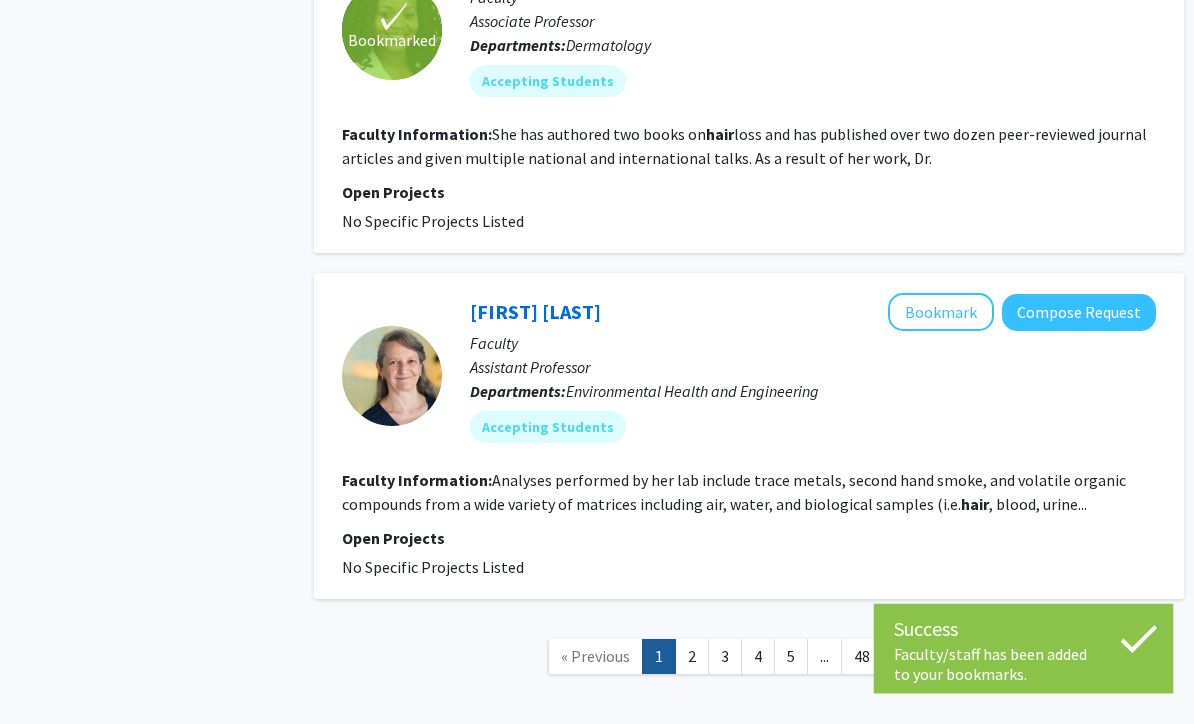 scroll, scrollTop: 3651, scrollLeft: 0, axis: vertical 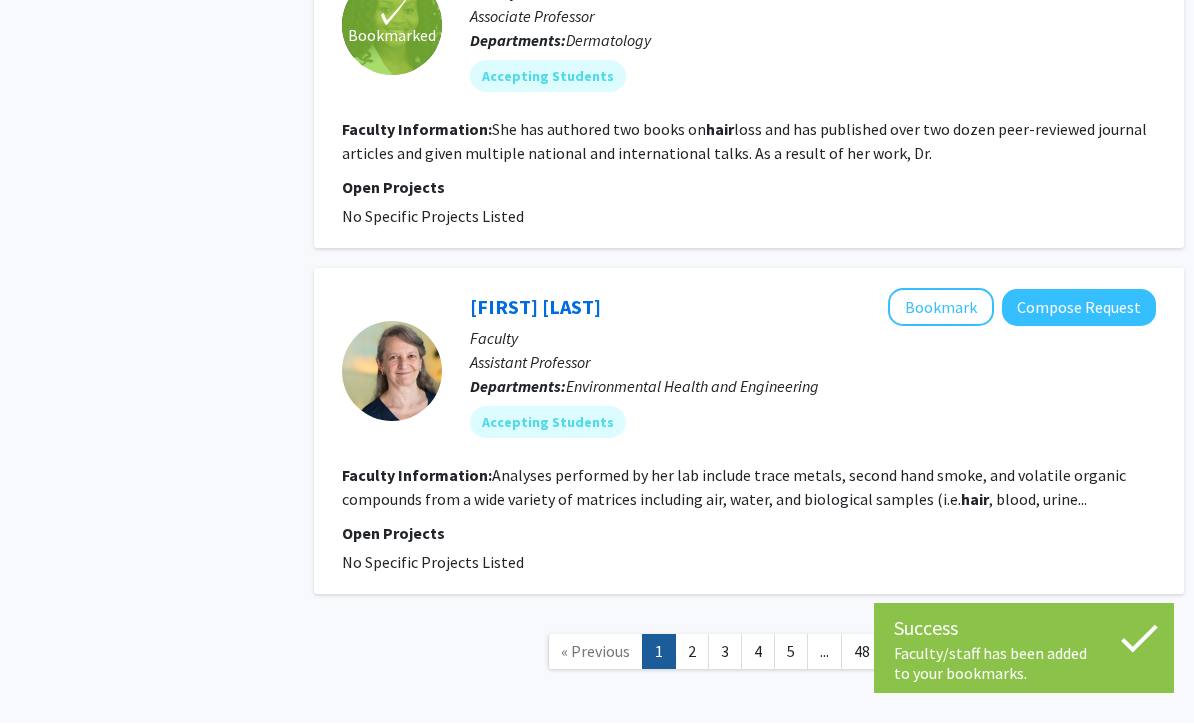 click on "2" 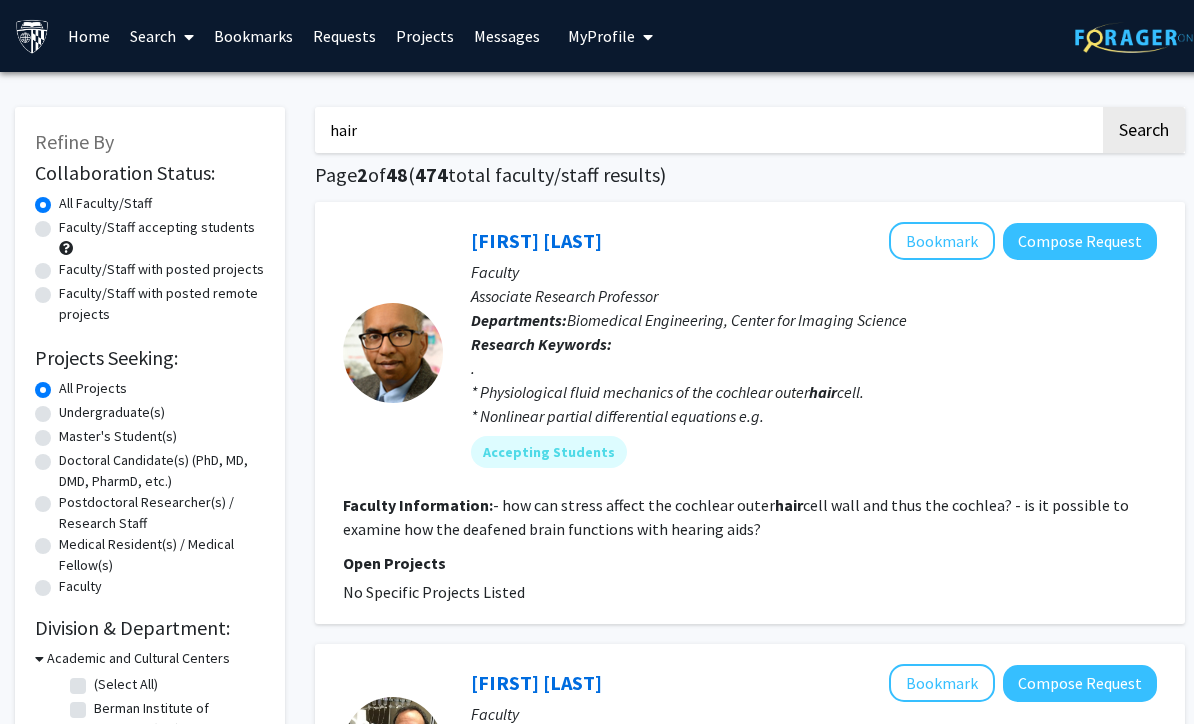 click on "hair" at bounding box center (707, 130) 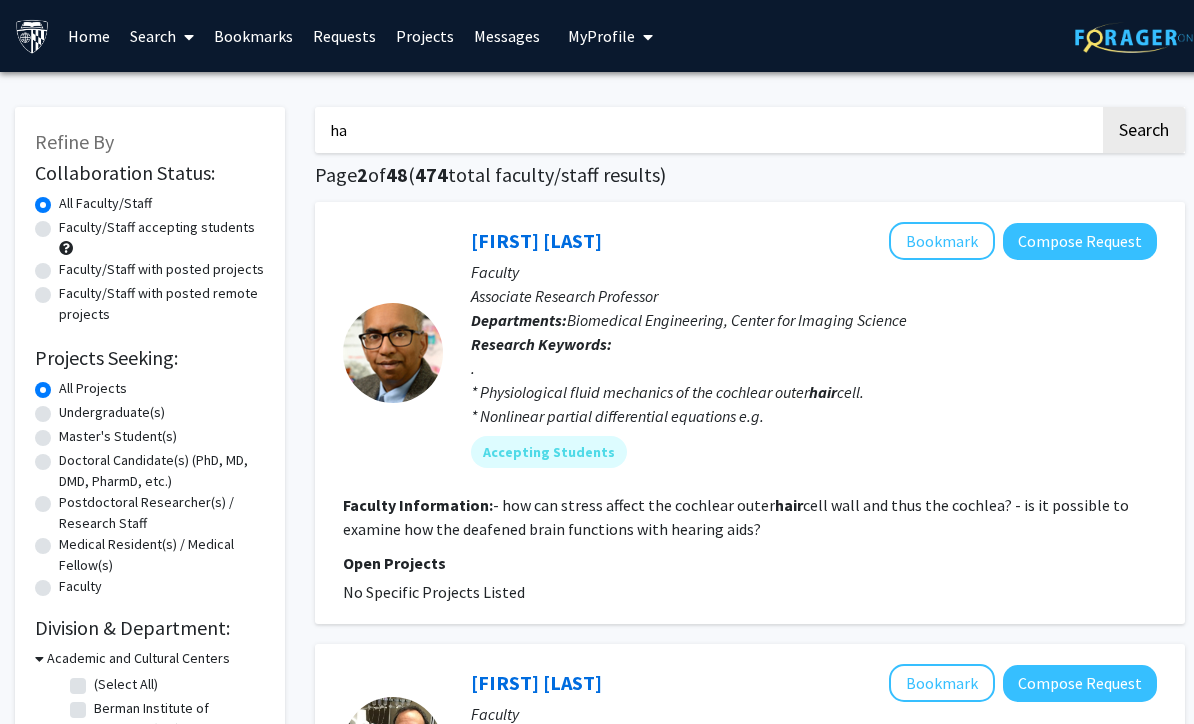 type on "h" 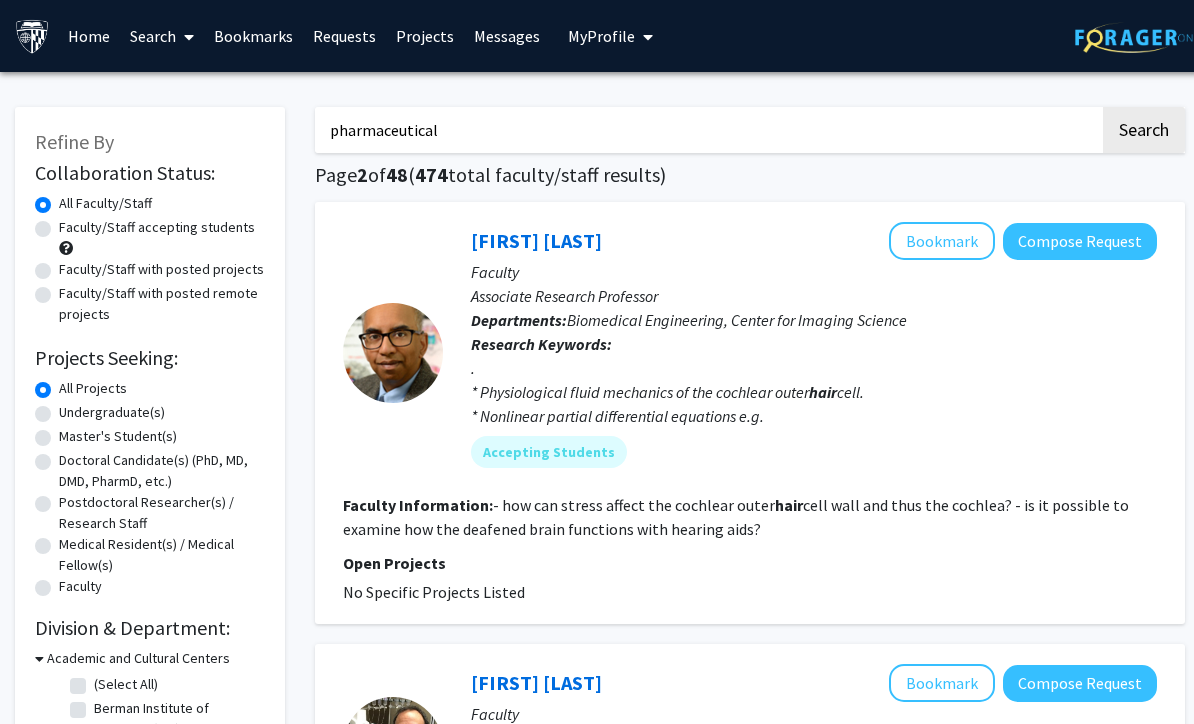 type on "pharmaceutical" 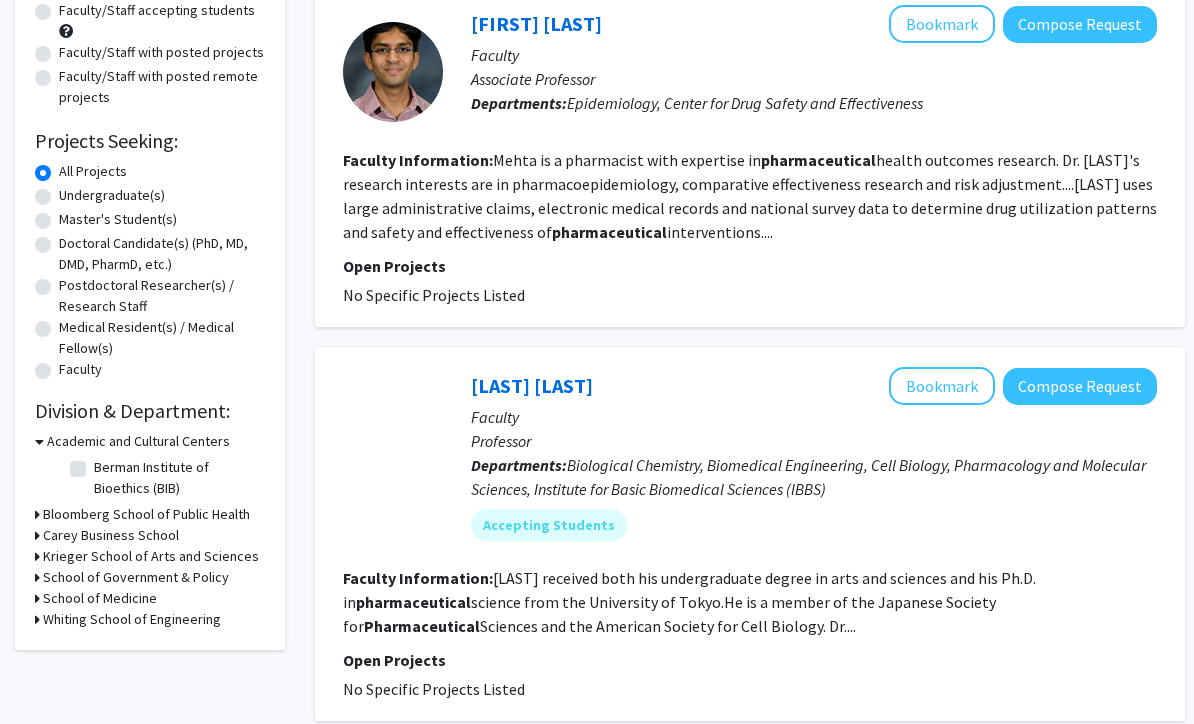scroll, scrollTop: 216, scrollLeft: 0, axis: vertical 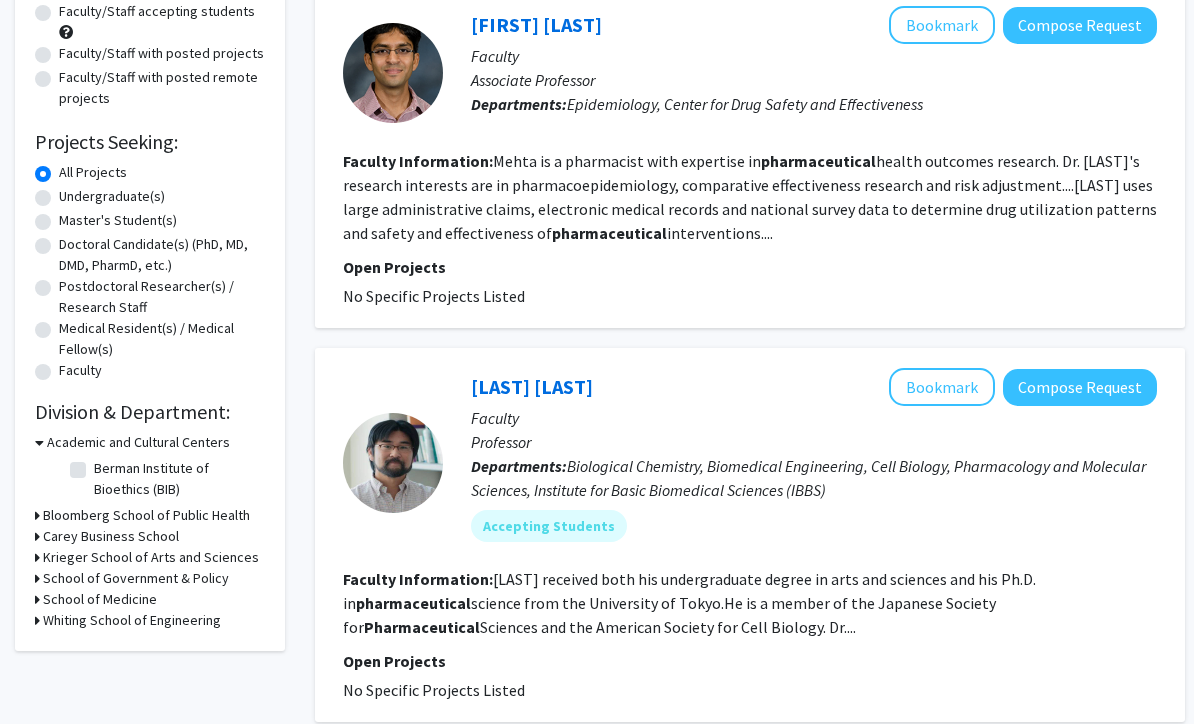 click on "Bookmark" 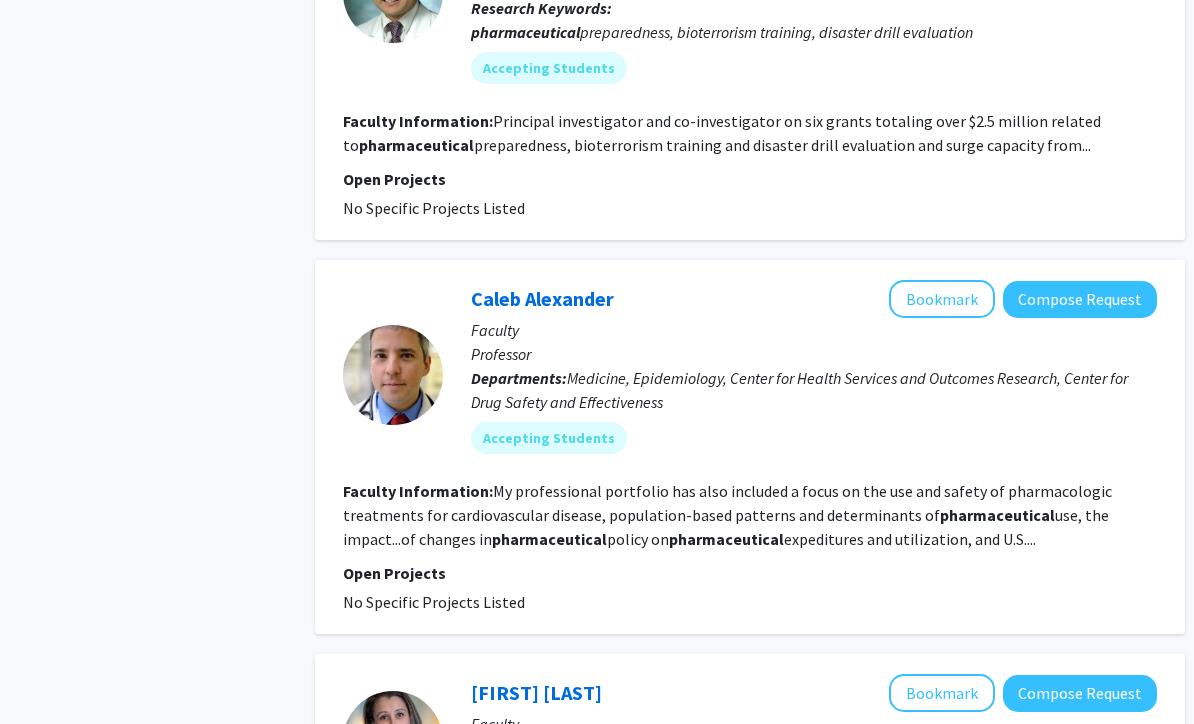 scroll, scrollTop: 1414, scrollLeft: 0, axis: vertical 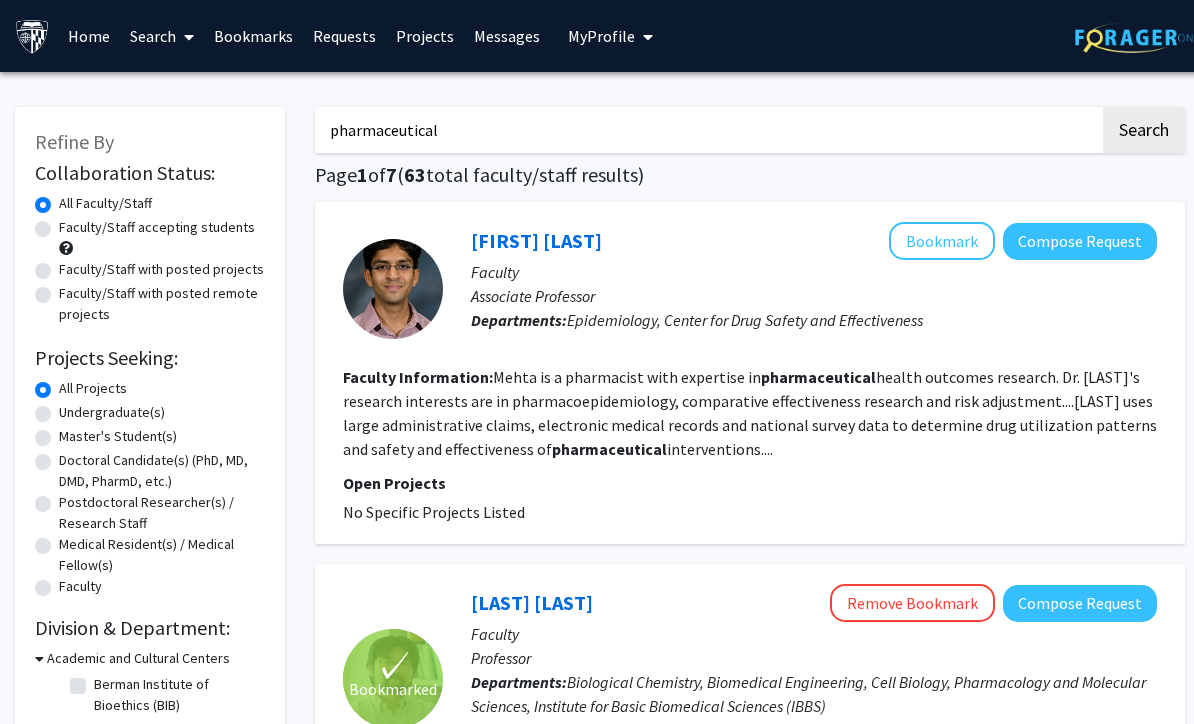 click on "Bookmark" 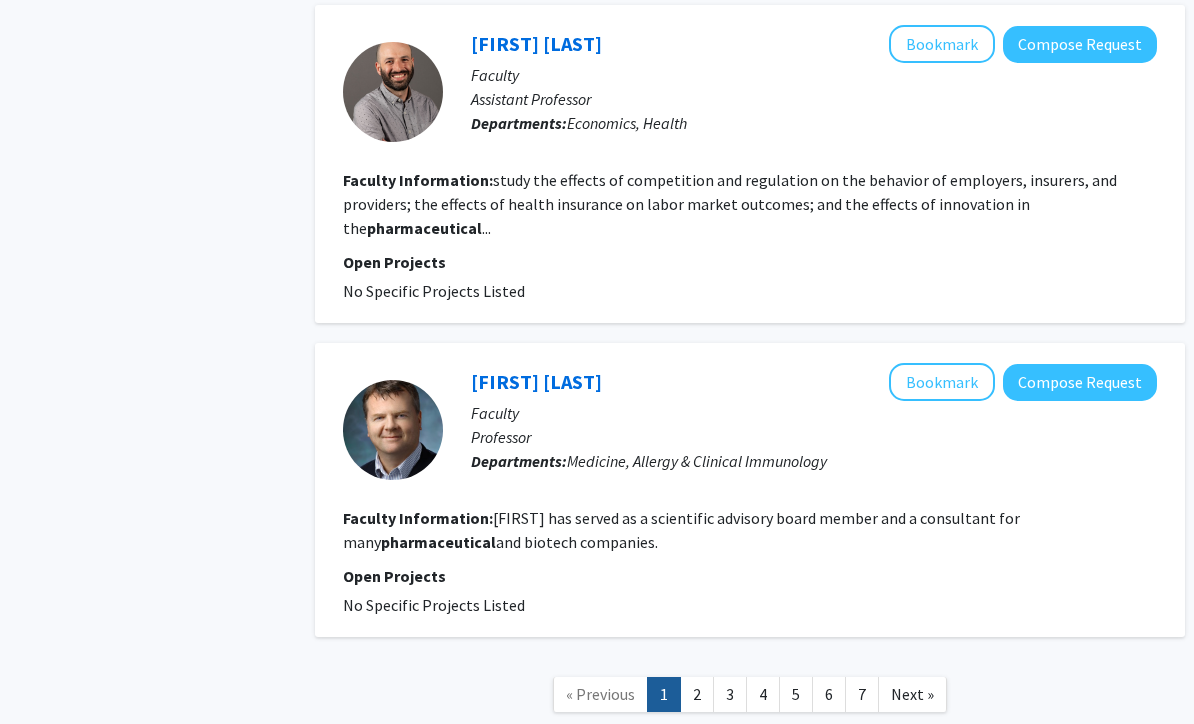 scroll, scrollTop: 0, scrollLeft: 0, axis: both 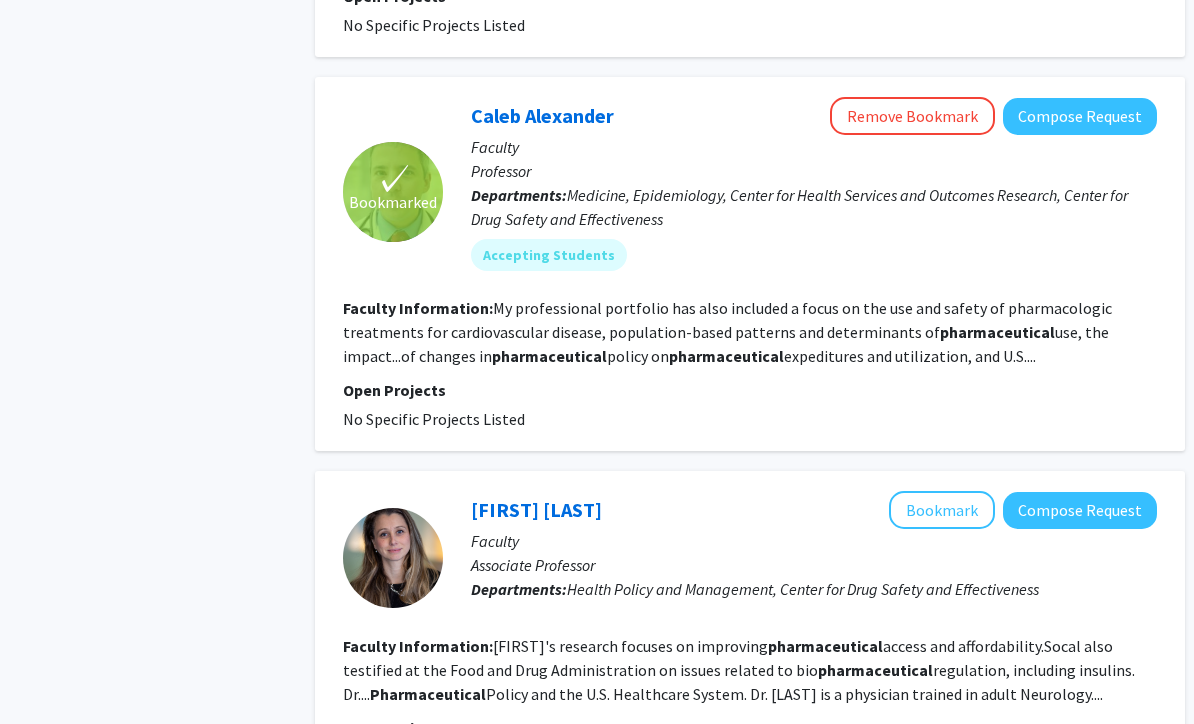 click on "2" 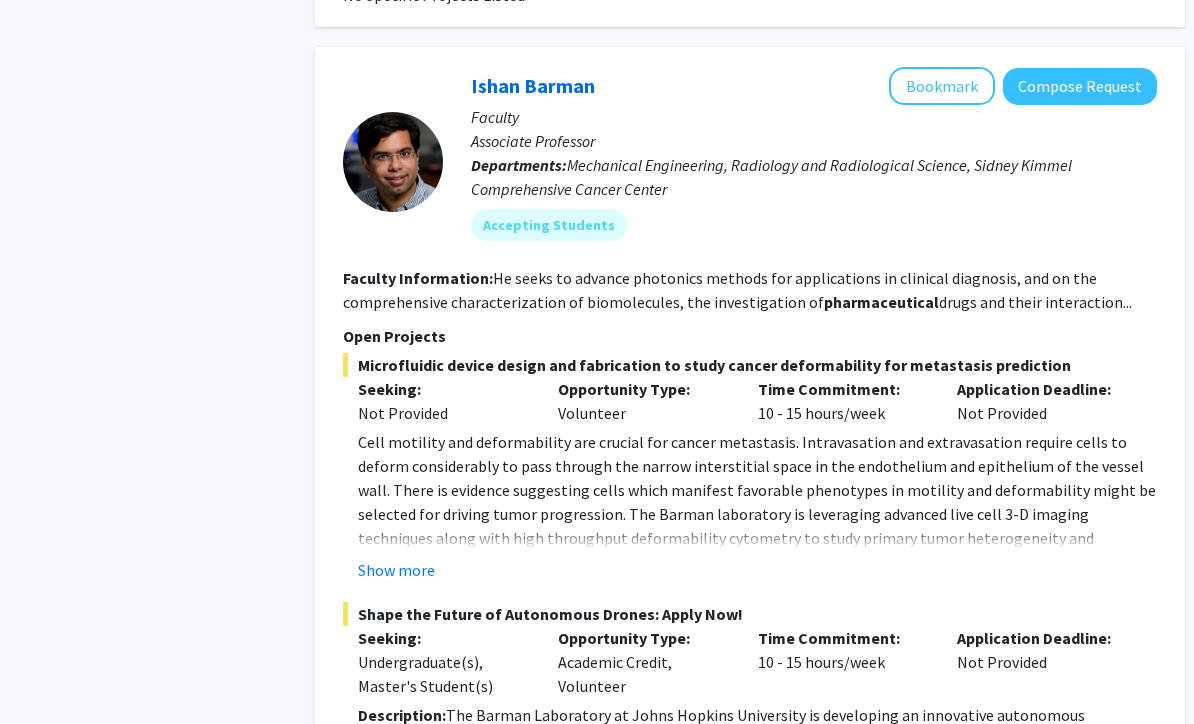 scroll, scrollTop: 2726, scrollLeft: 0, axis: vertical 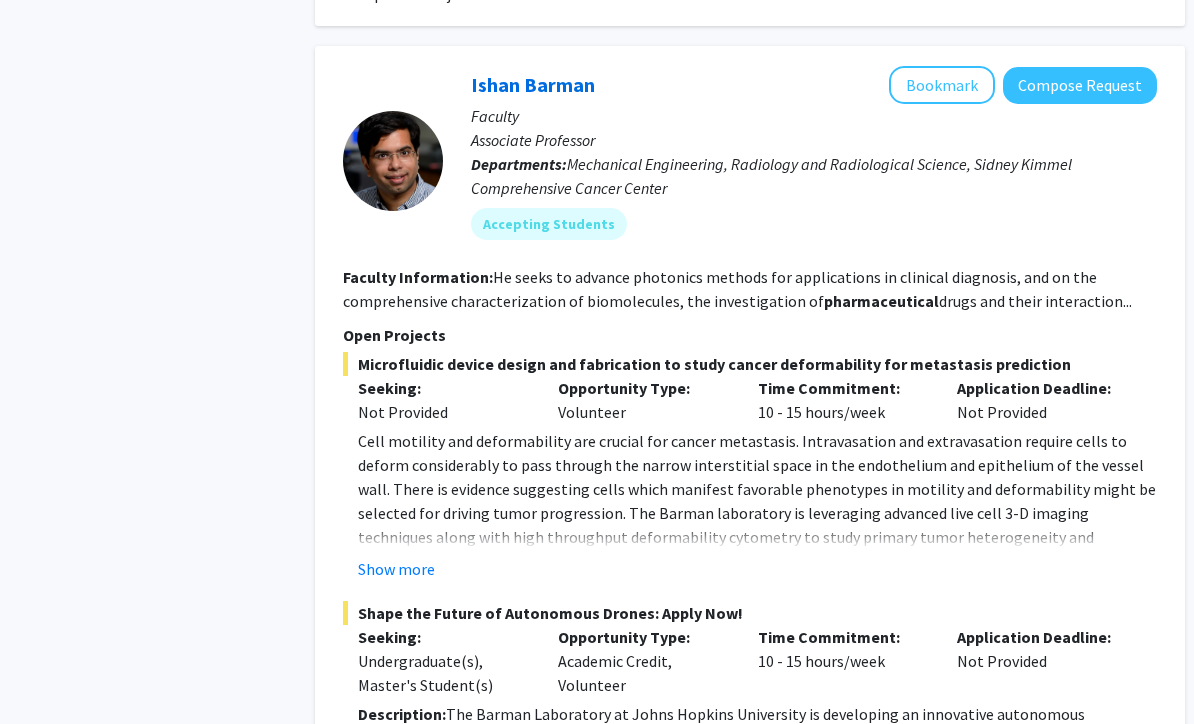 click on "Bookmark" 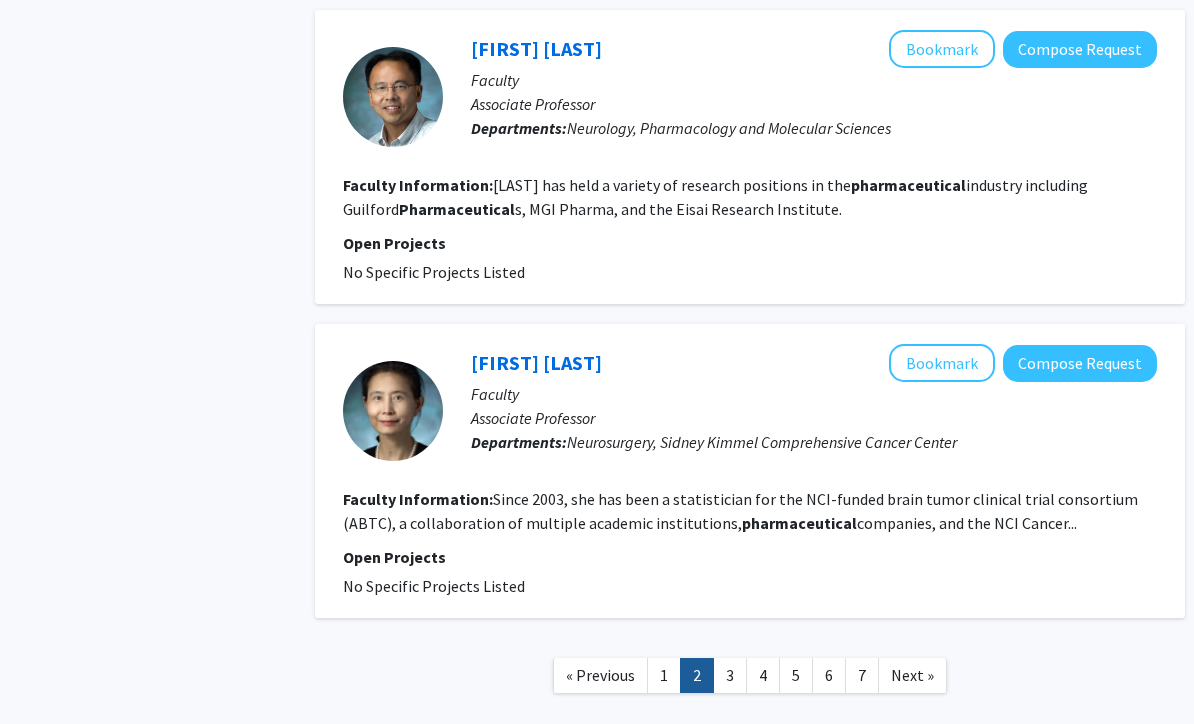 scroll, scrollTop: 3610, scrollLeft: 0, axis: vertical 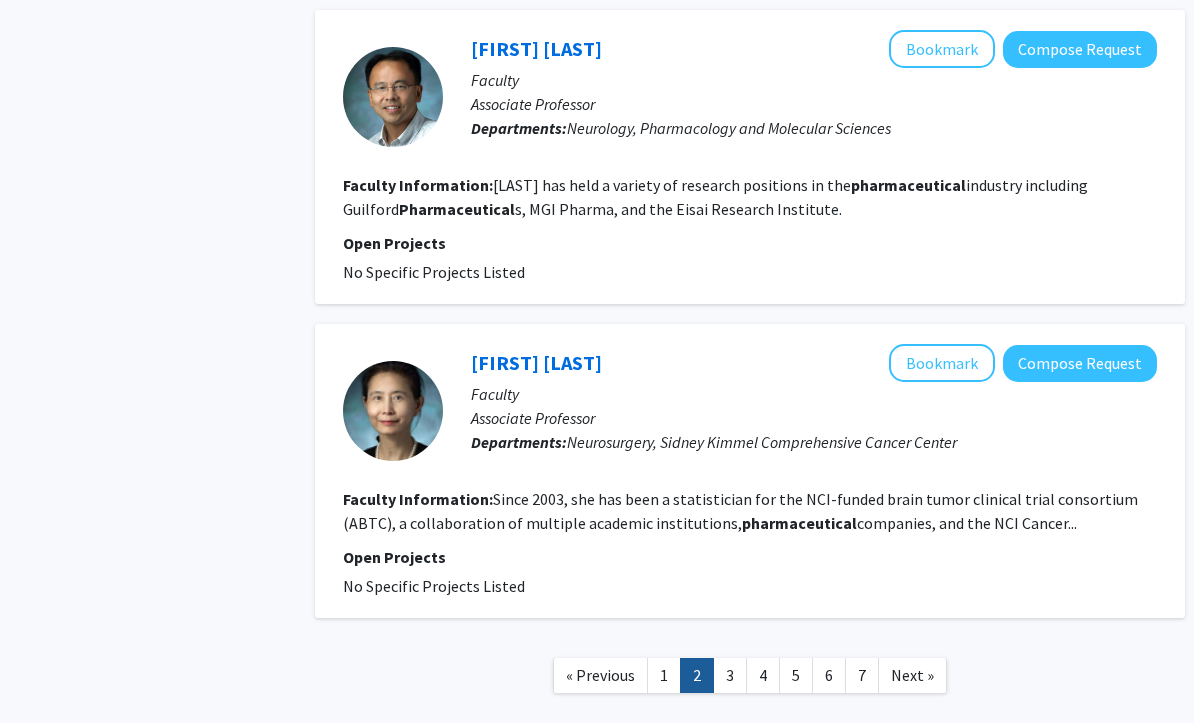 click on "Bookmark" 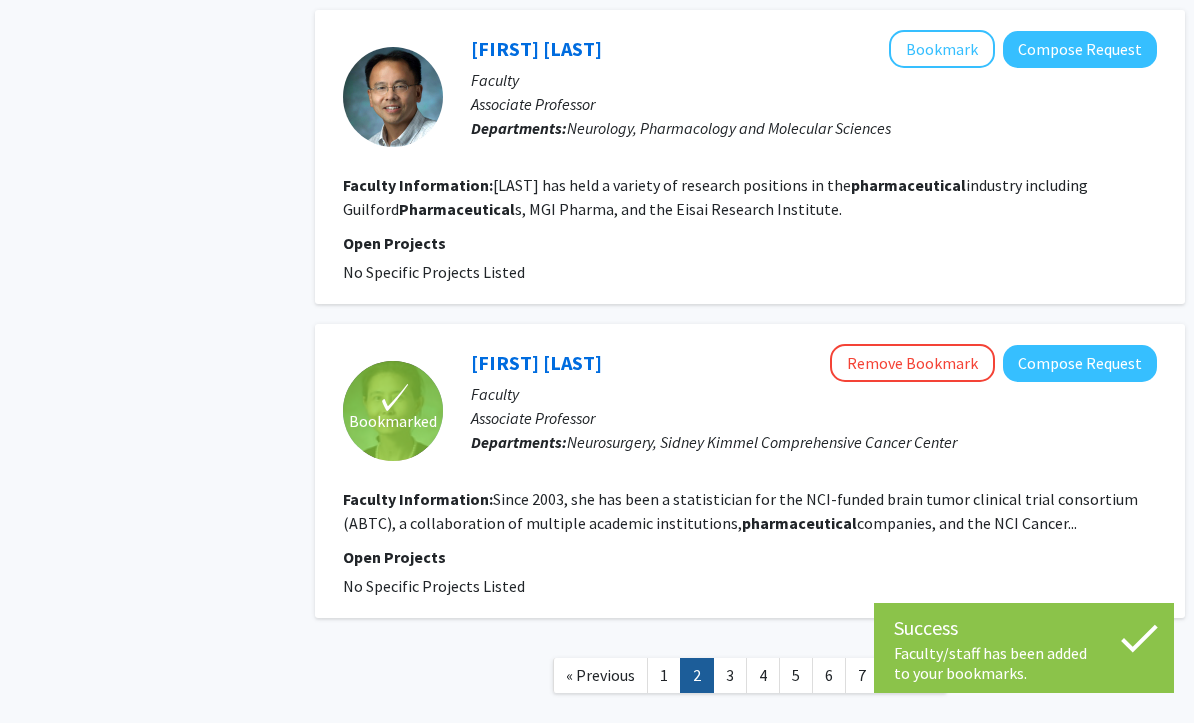 click on "3" 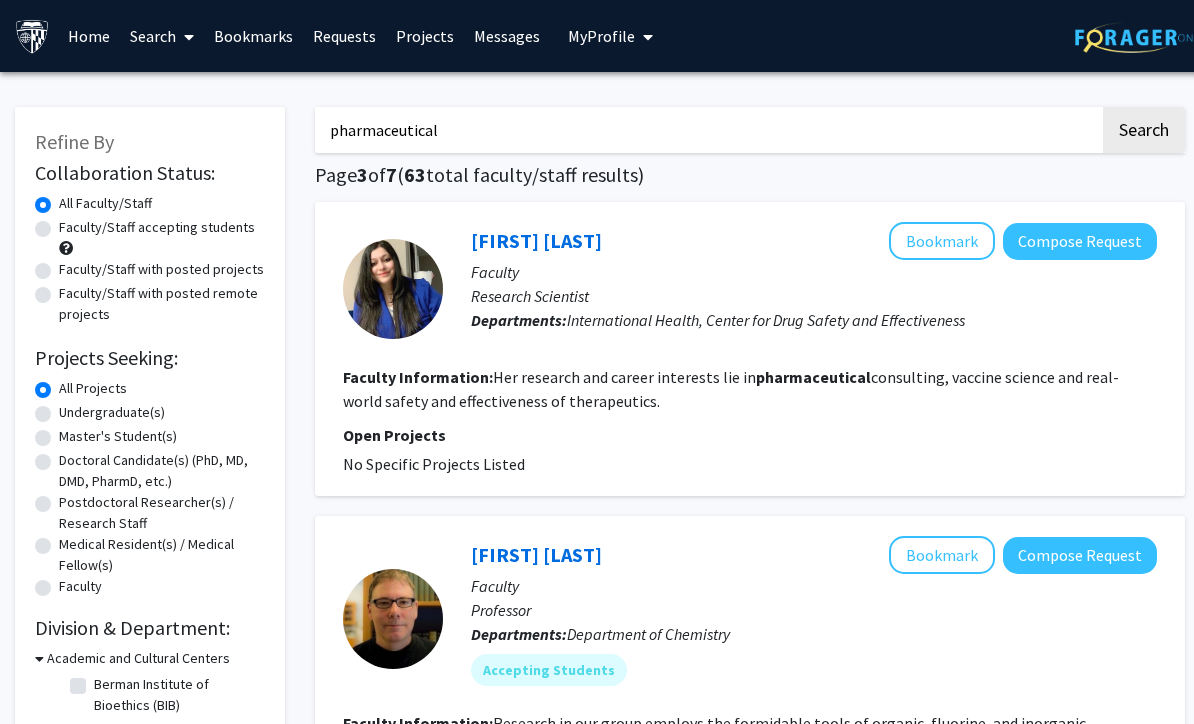 click on "Faculty Information: Her research and career interests lie in pharmaceutical consulting, vaccine science and real-world safety and effectiveness of therapeutics." 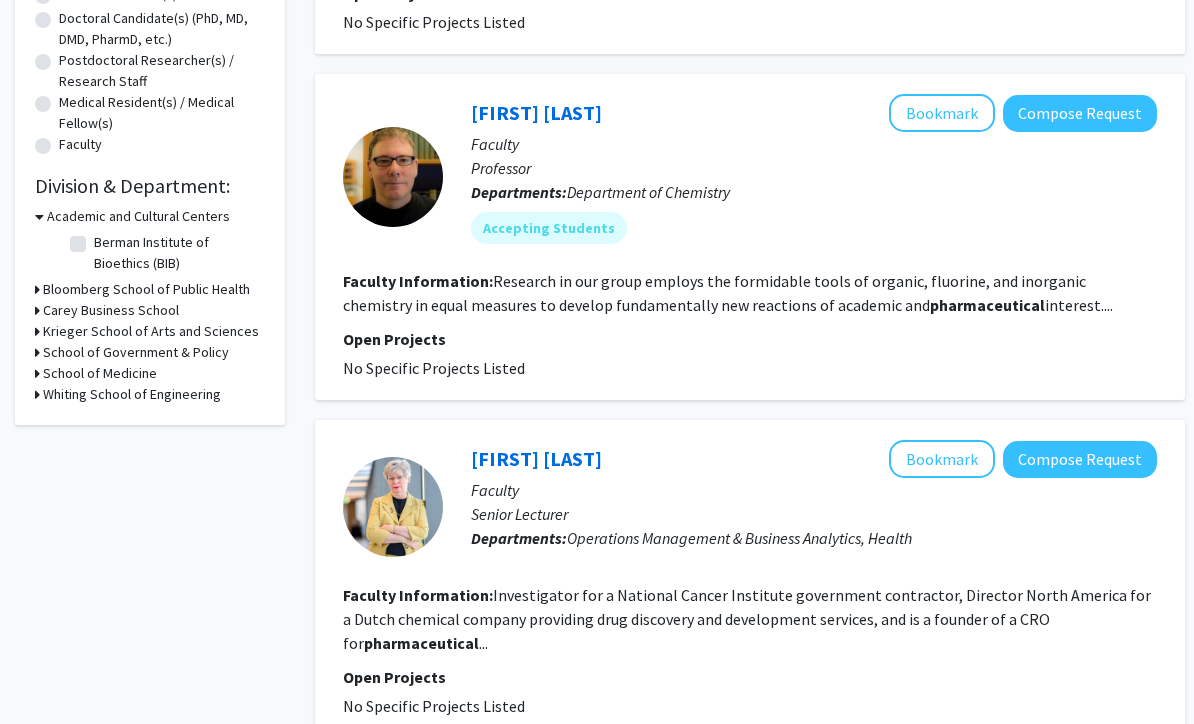 scroll, scrollTop: 441, scrollLeft: 0, axis: vertical 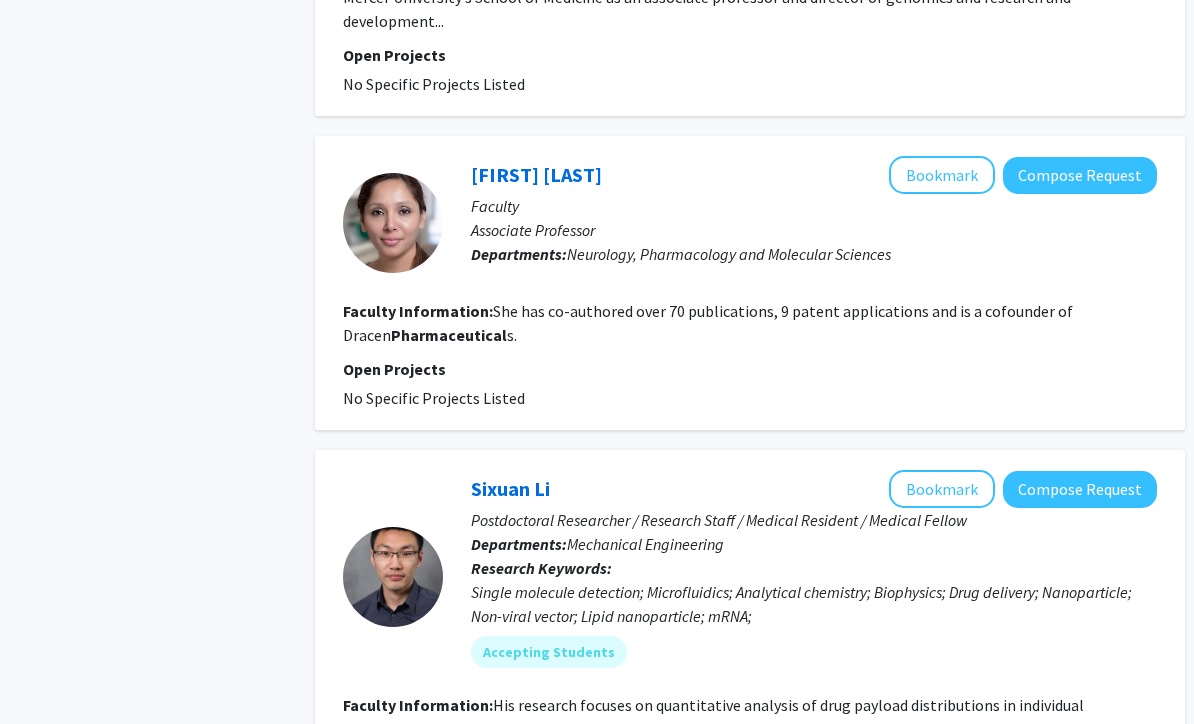 click on "Bookmark" 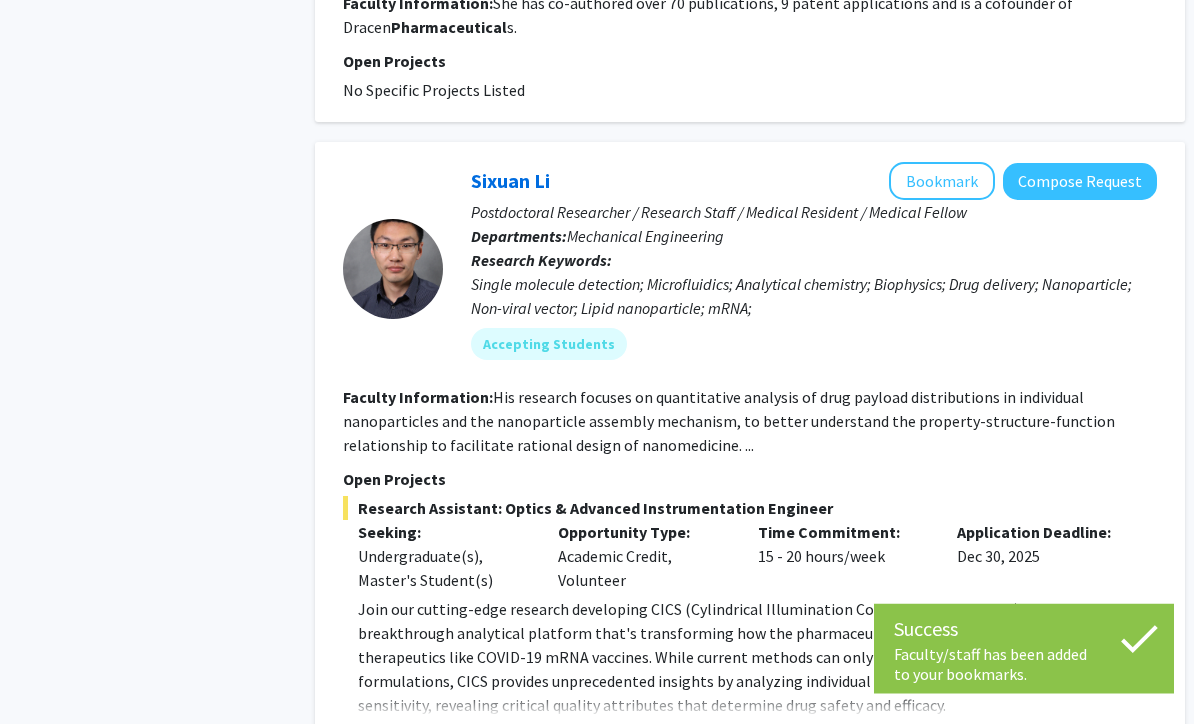 scroll, scrollTop: 2717, scrollLeft: 0, axis: vertical 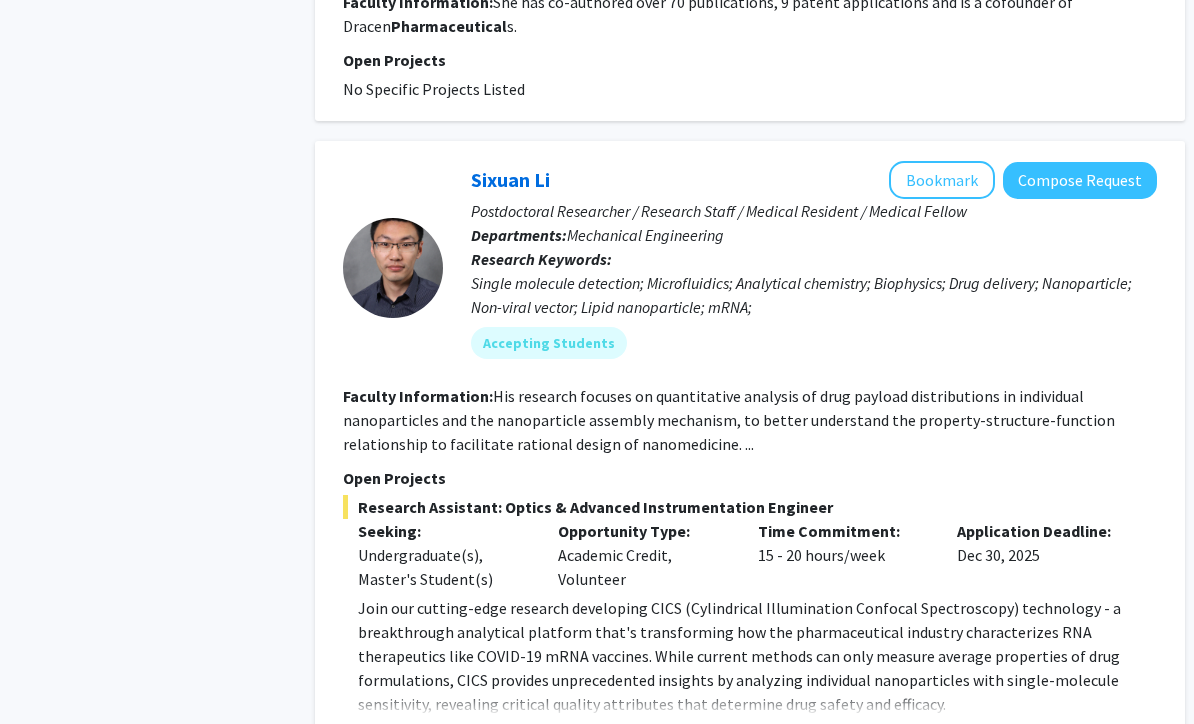 click on "Bookmark" 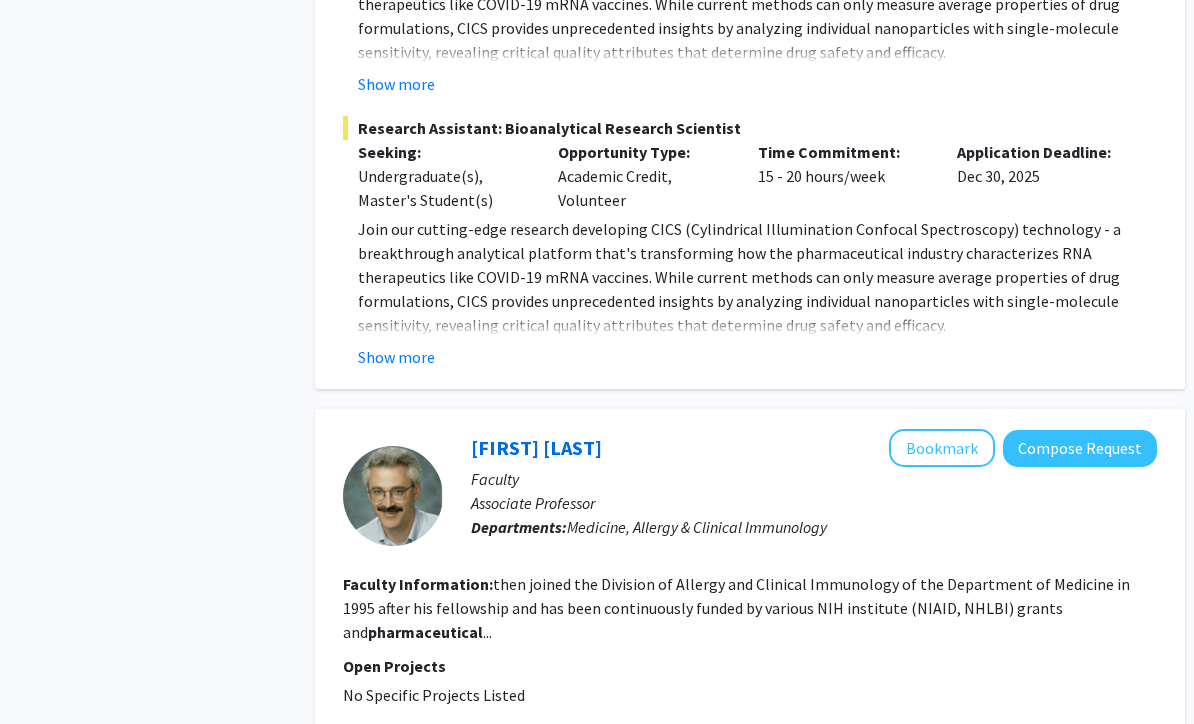 scroll, scrollTop: 3773, scrollLeft: 0, axis: vertical 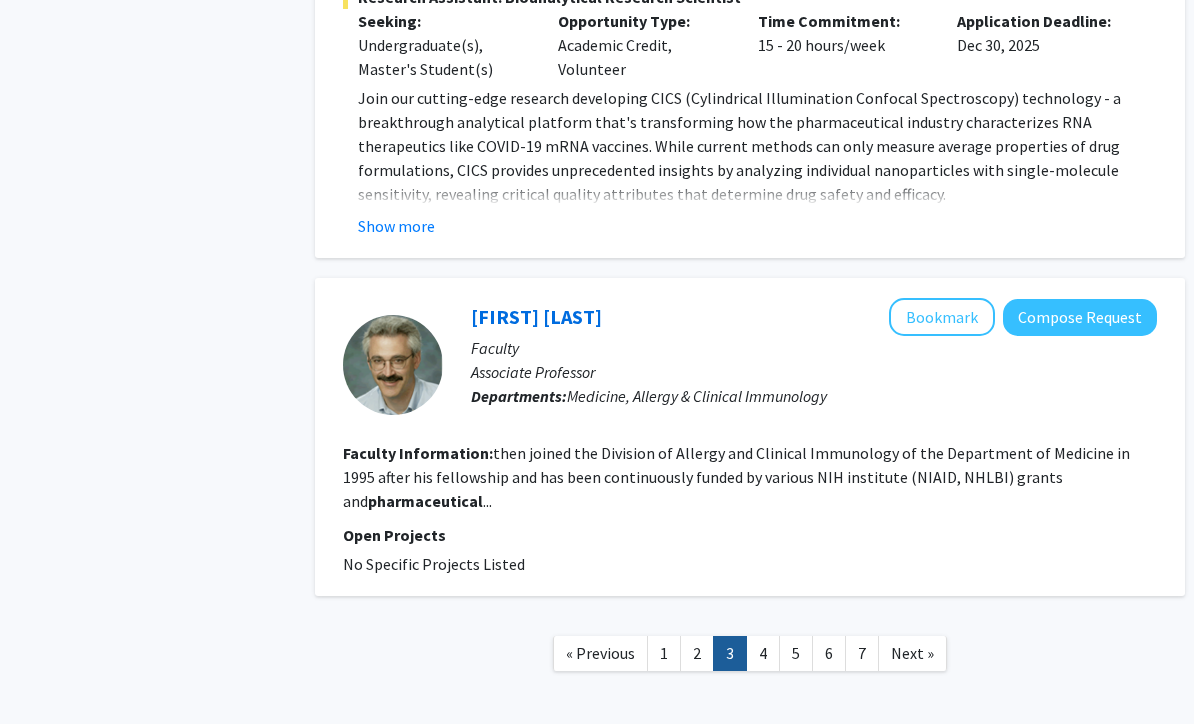 click on "4" 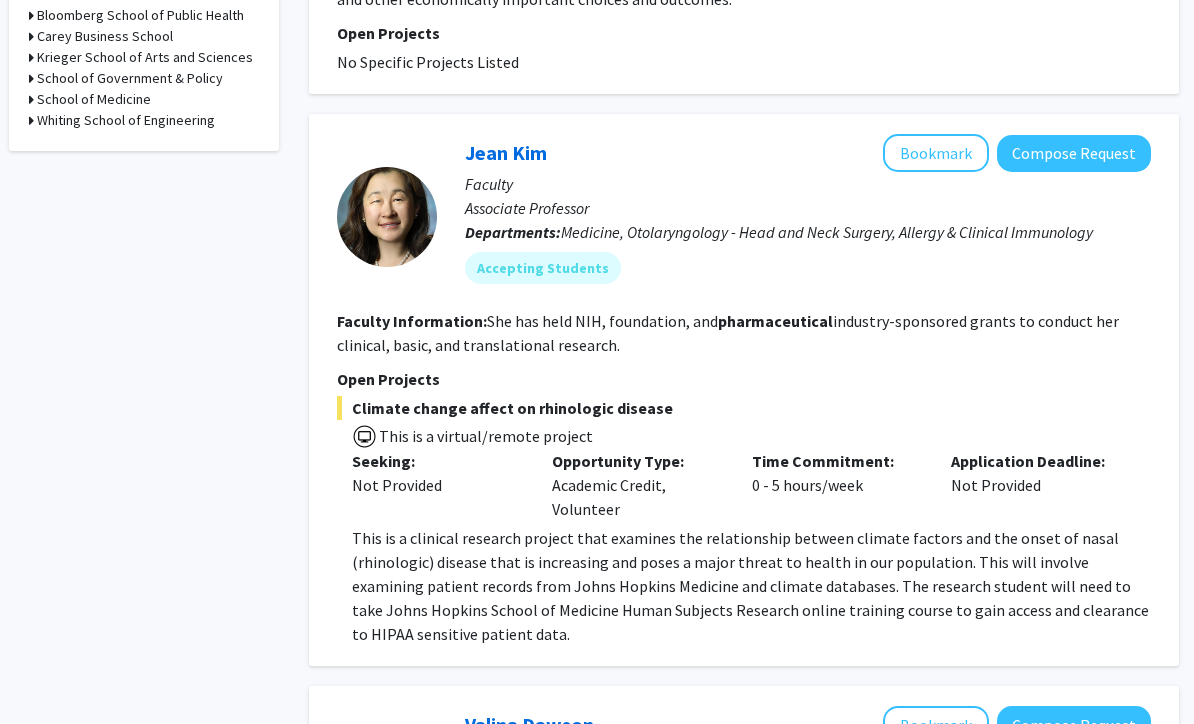 scroll, scrollTop: 716, scrollLeft: 6, axis: both 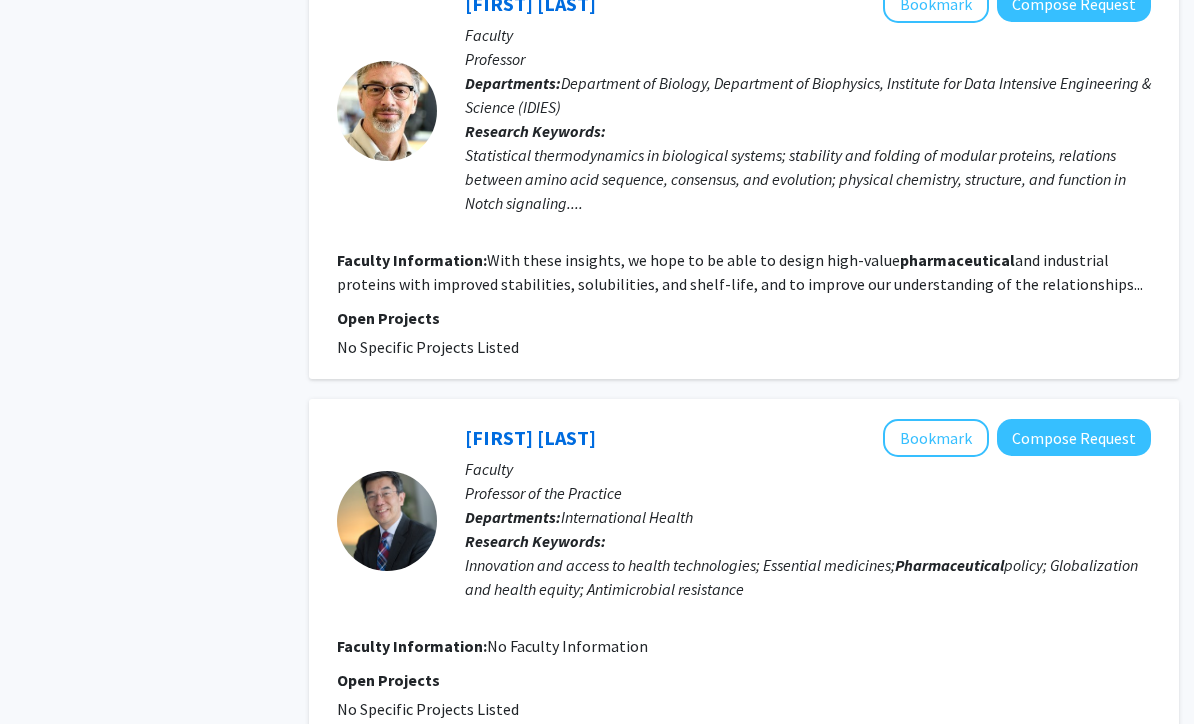 click on "5" 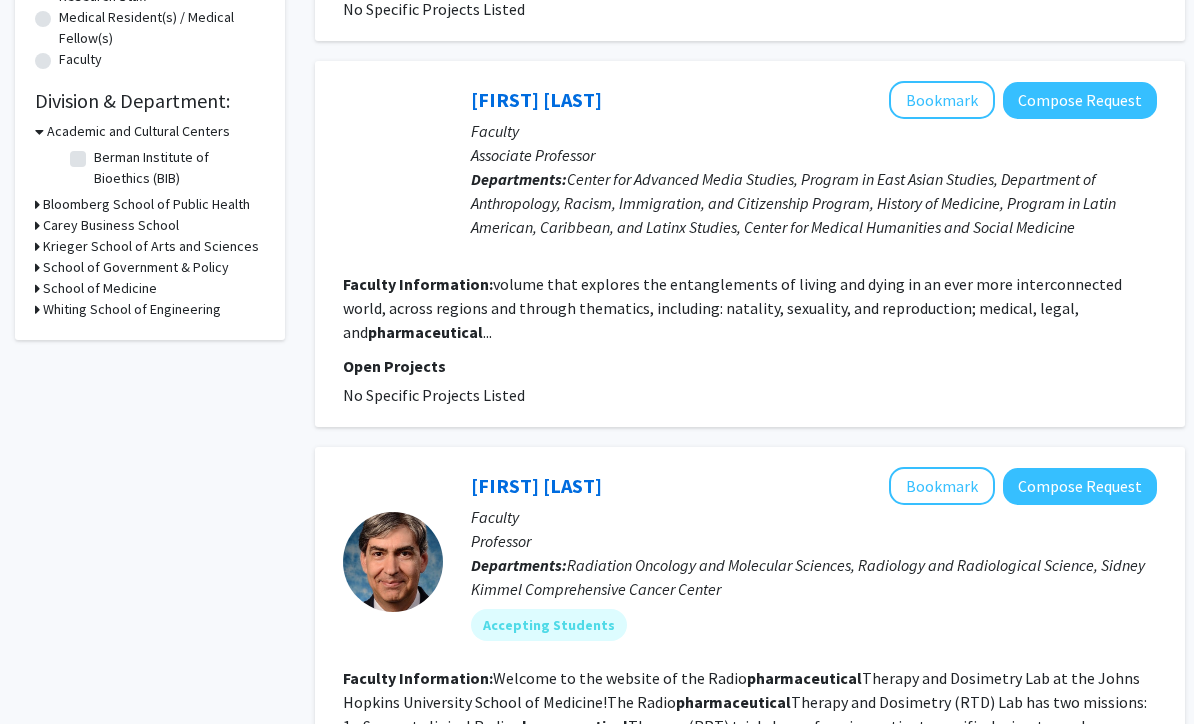scroll, scrollTop: 638, scrollLeft: 0, axis: vertical 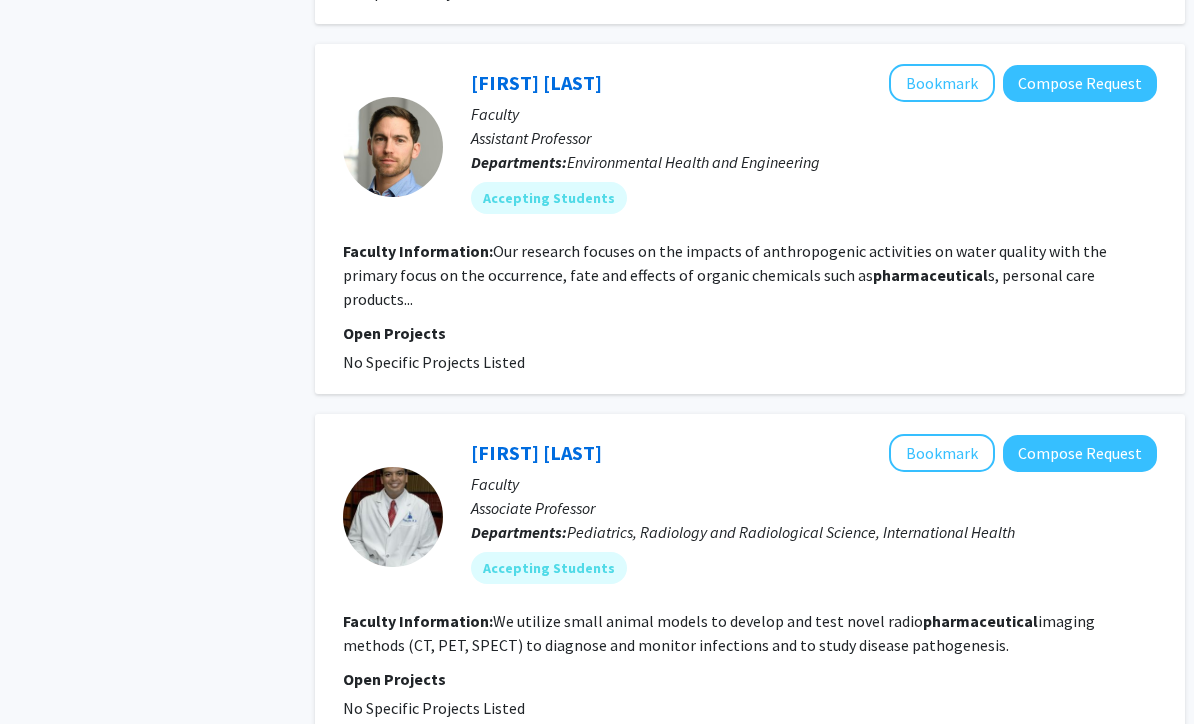 click on "Bookmark" 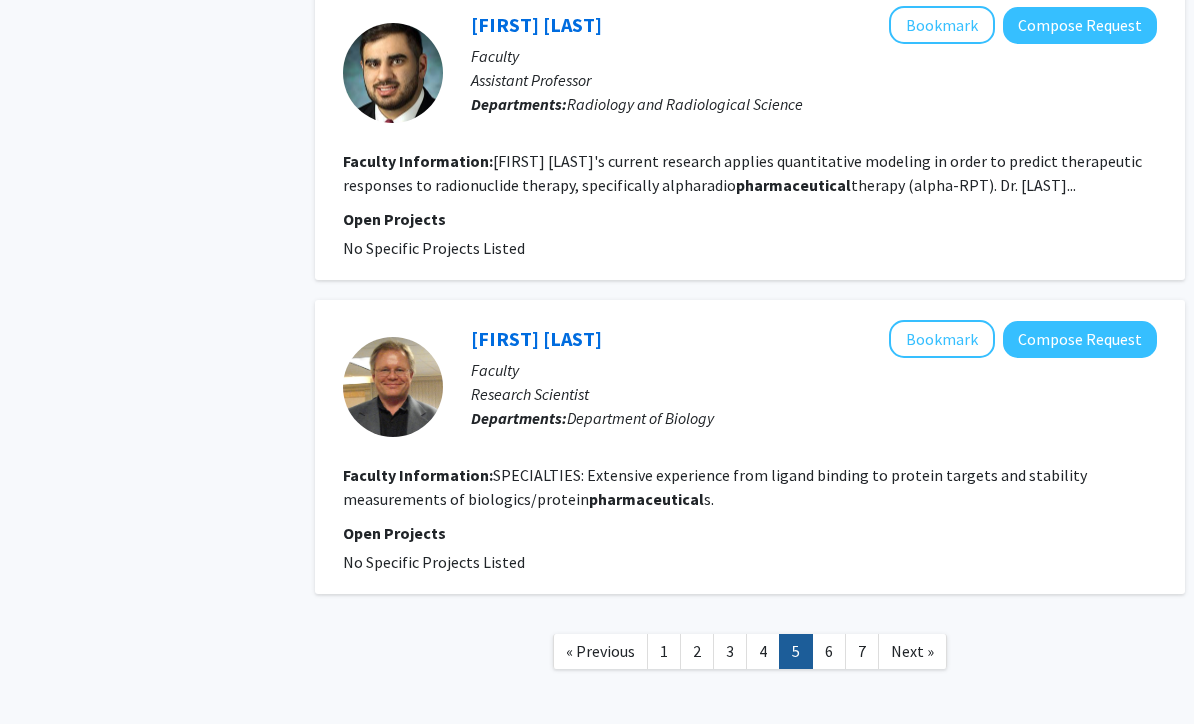 scroll, scrollTop: 3383, scrollLeft: 0, axis: vertical 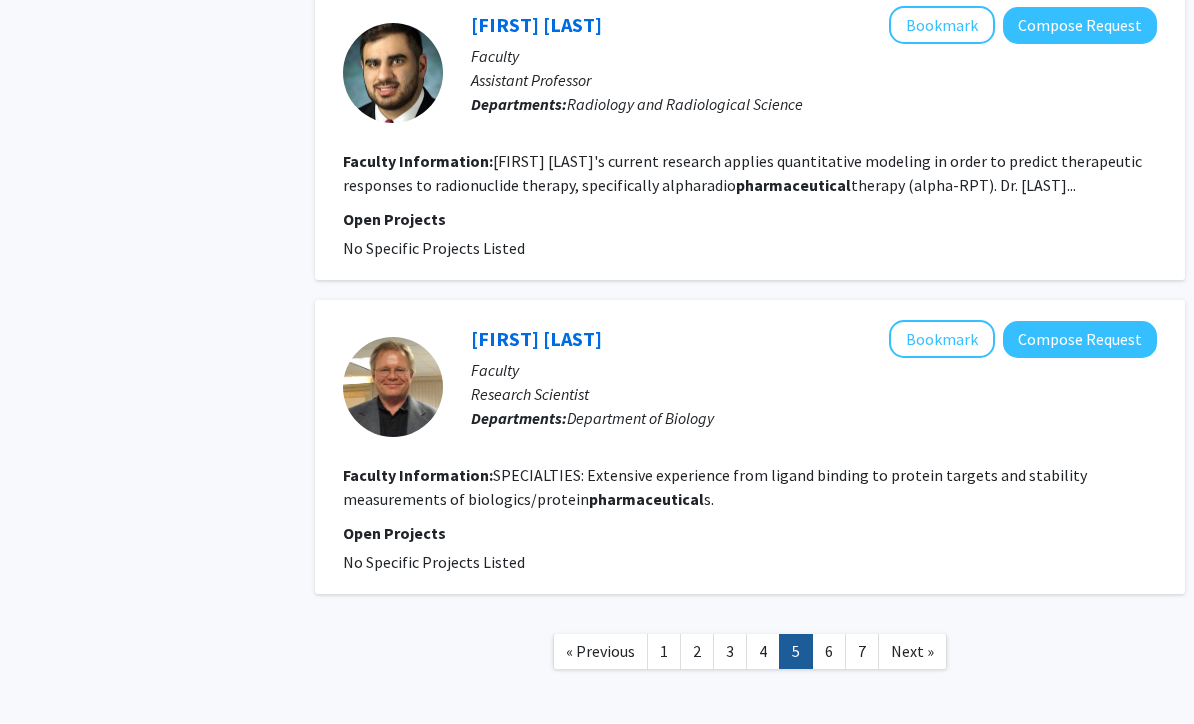 click on "6" 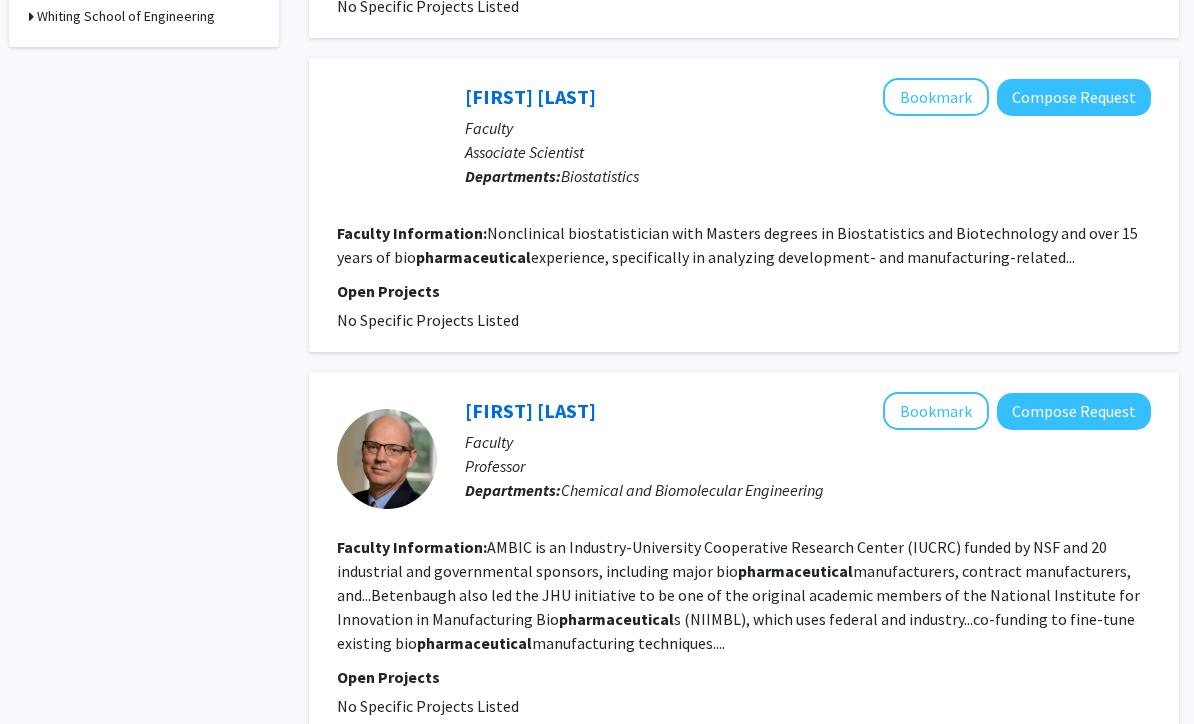 scroll, scrollTop: 821, scrollLeft: 6, axis: both 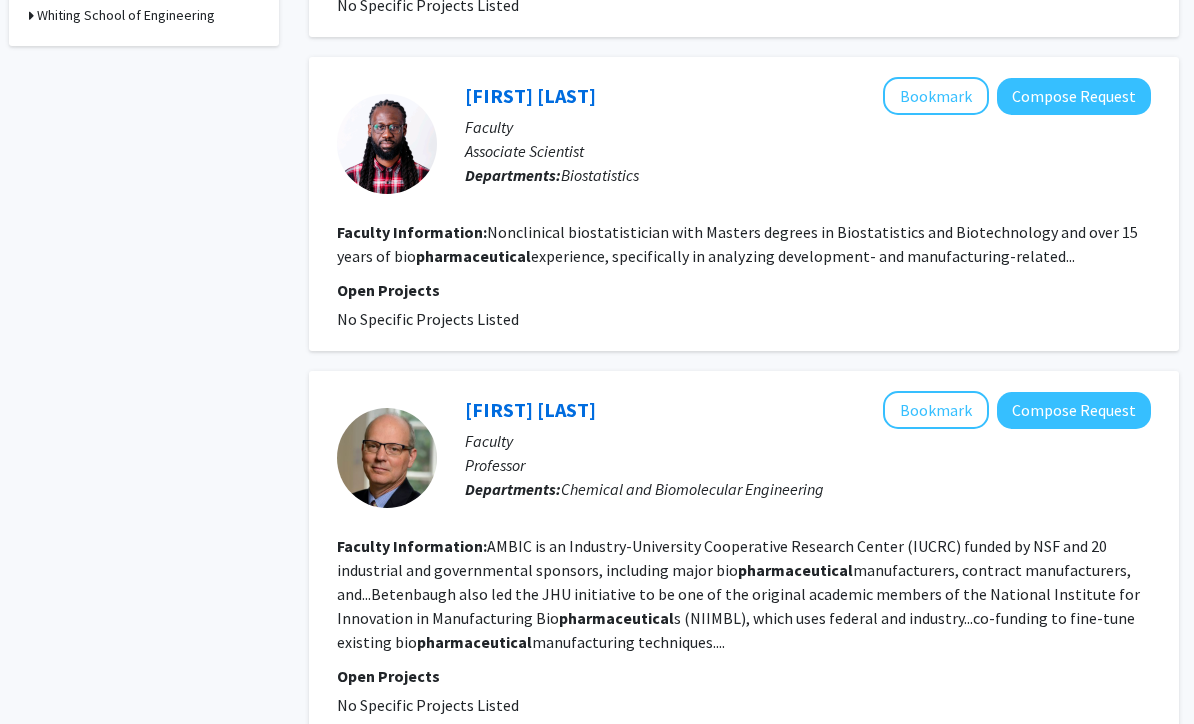 click on "Bookmark" 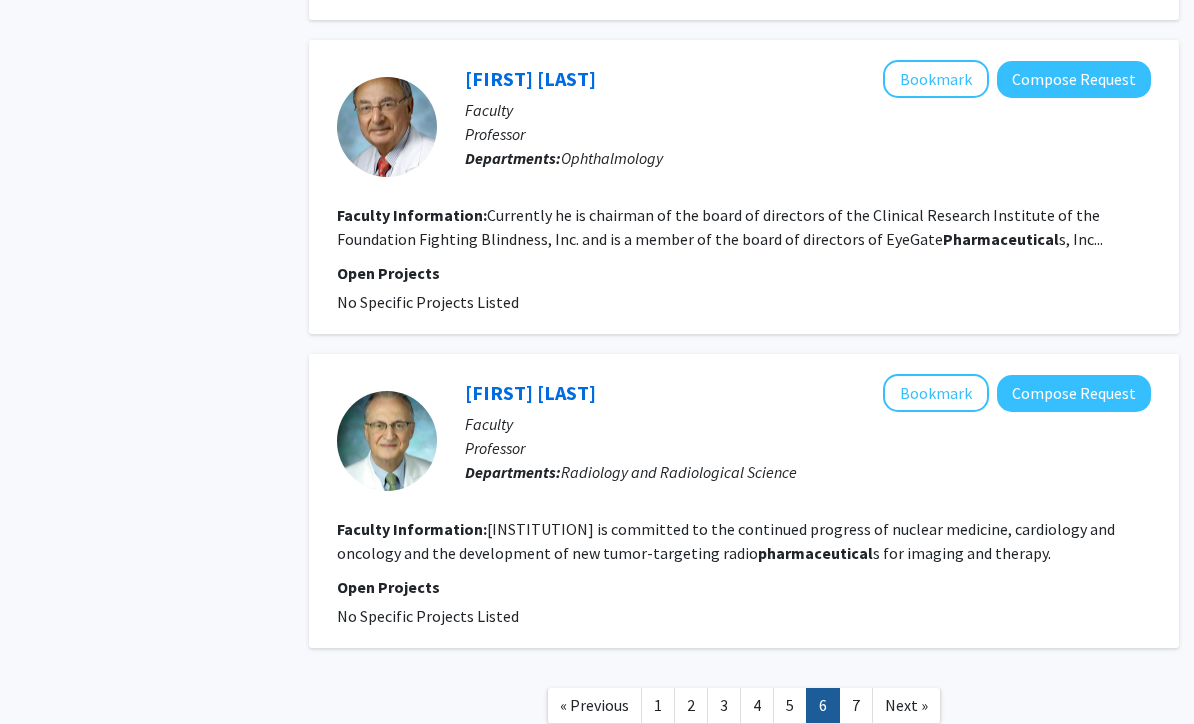 scroll, scrollTop: 2941, scrollLeft: 6, axis: both 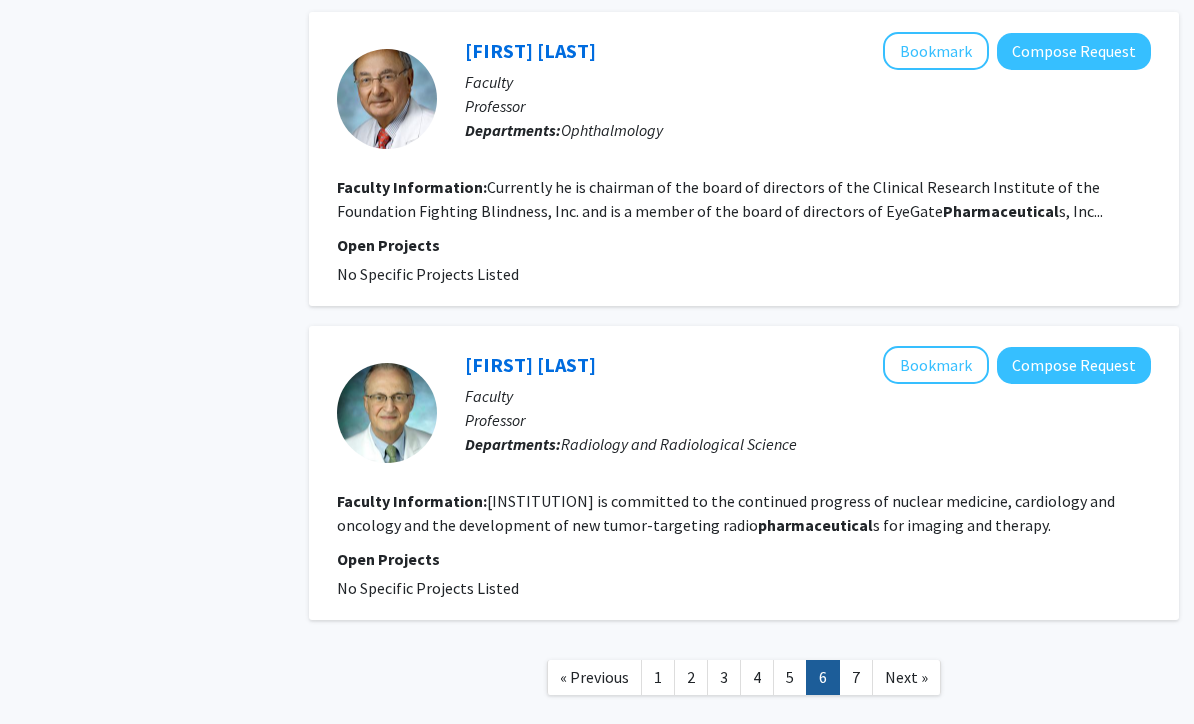 click on "7" 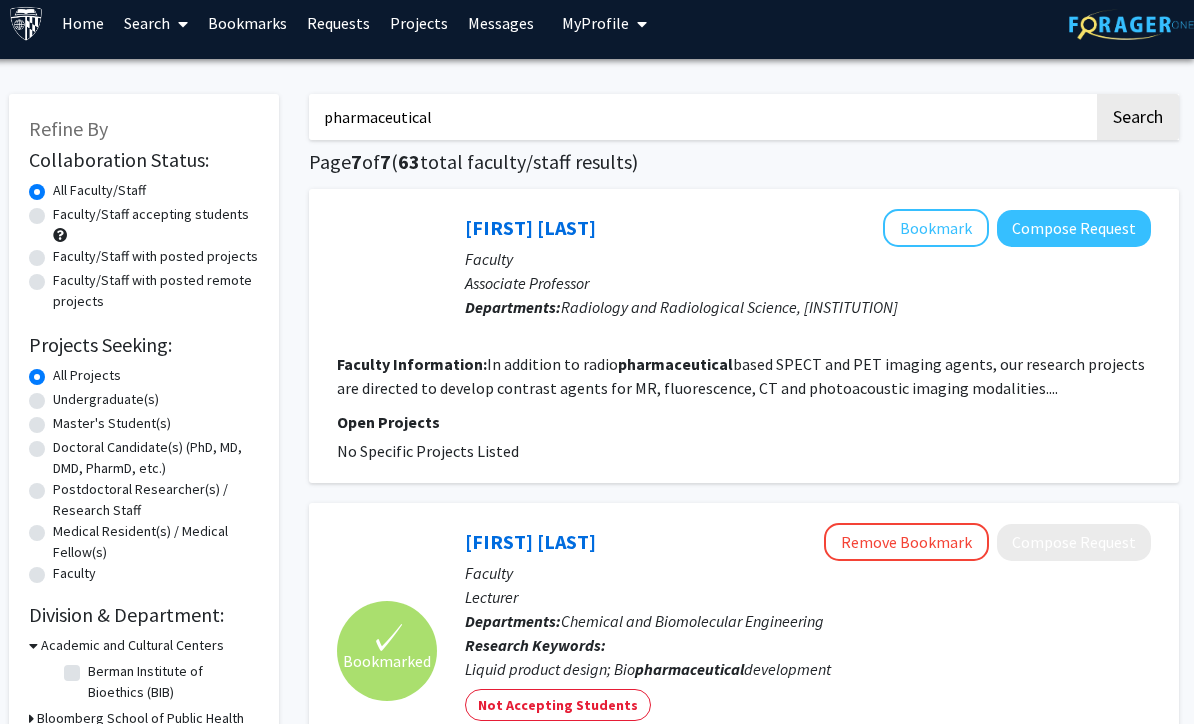 scroll, scrollTop: 0, scrollLeft: 6, axis: horizontal 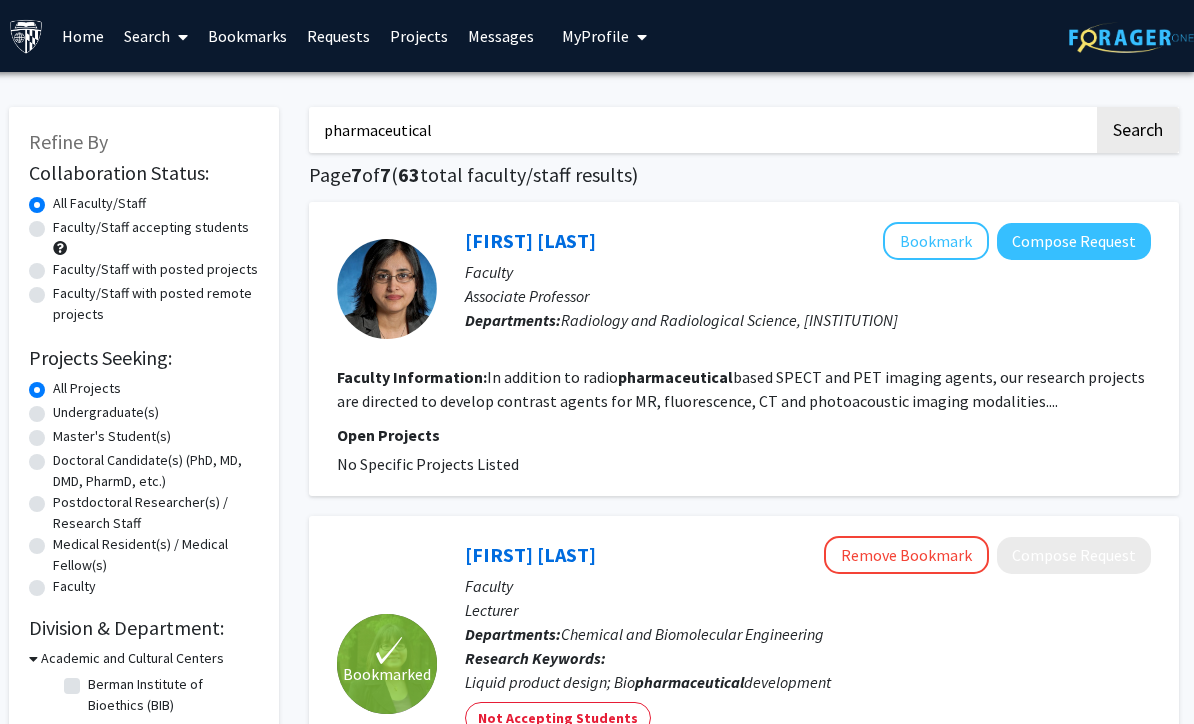 click on "Bookmarks" at bounding box center [247, 36] 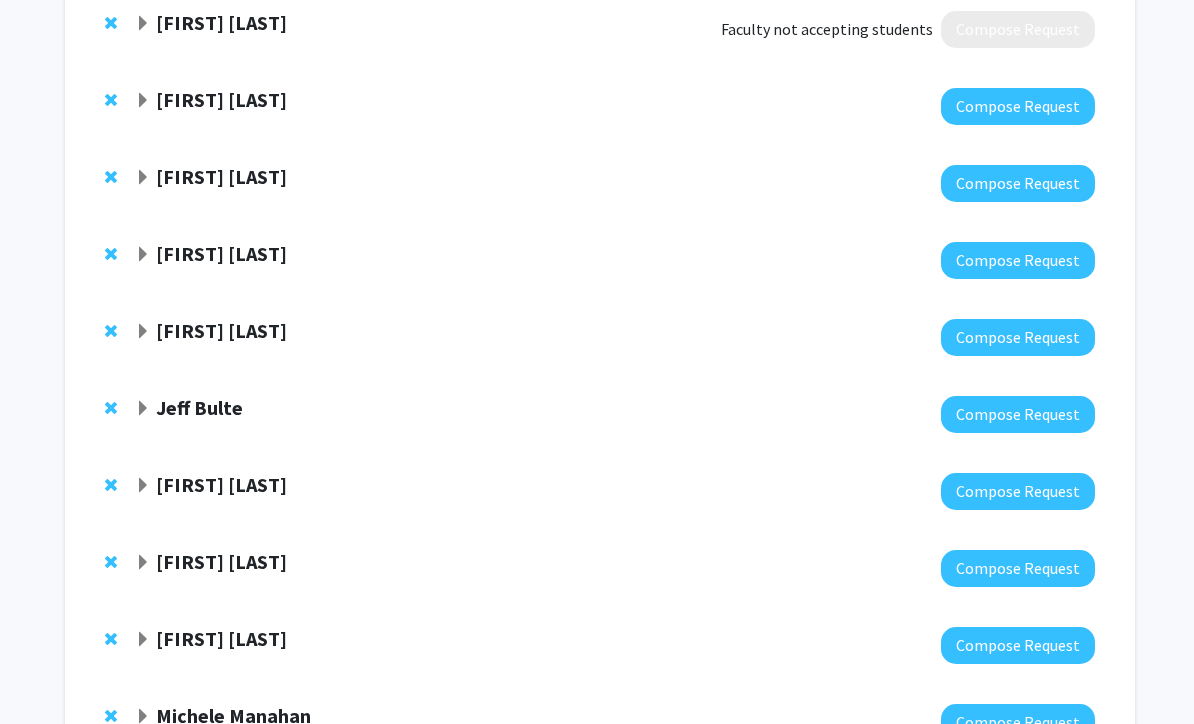 scroll, scrollTop: 228, scrollLeft: 0, axis: vertical 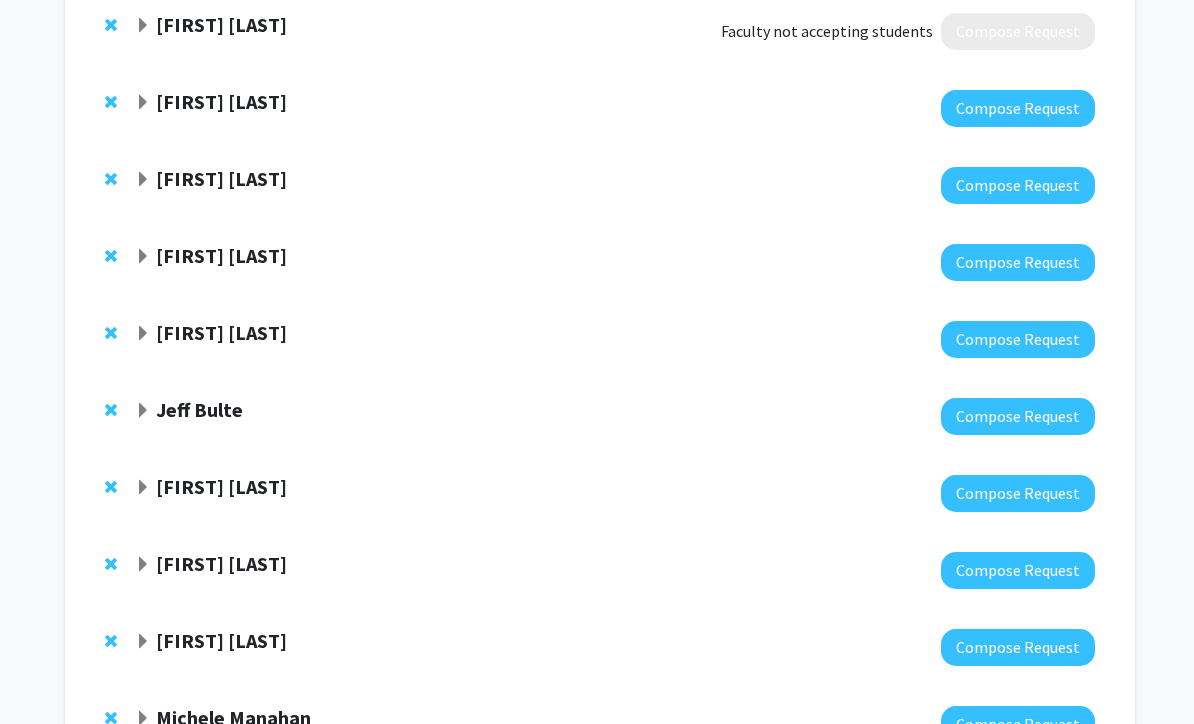 click on "Compose Request" 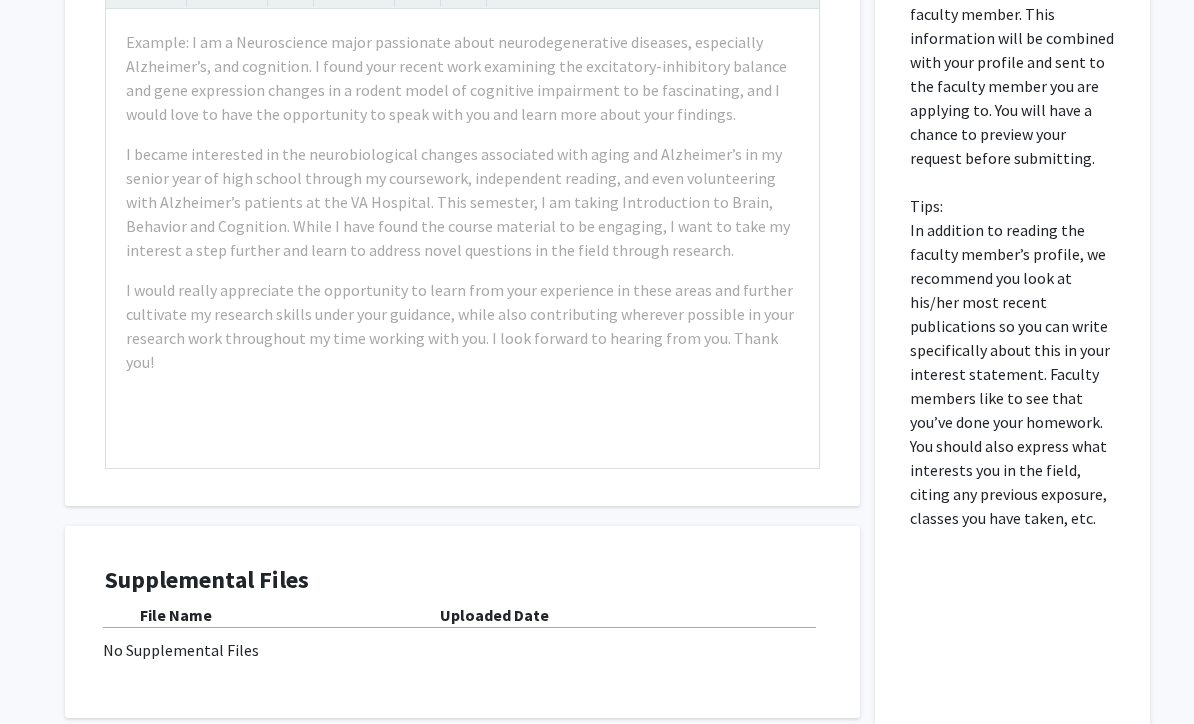scroll, scrollTop: 906, scrollLeft: 0, axis: vertical 